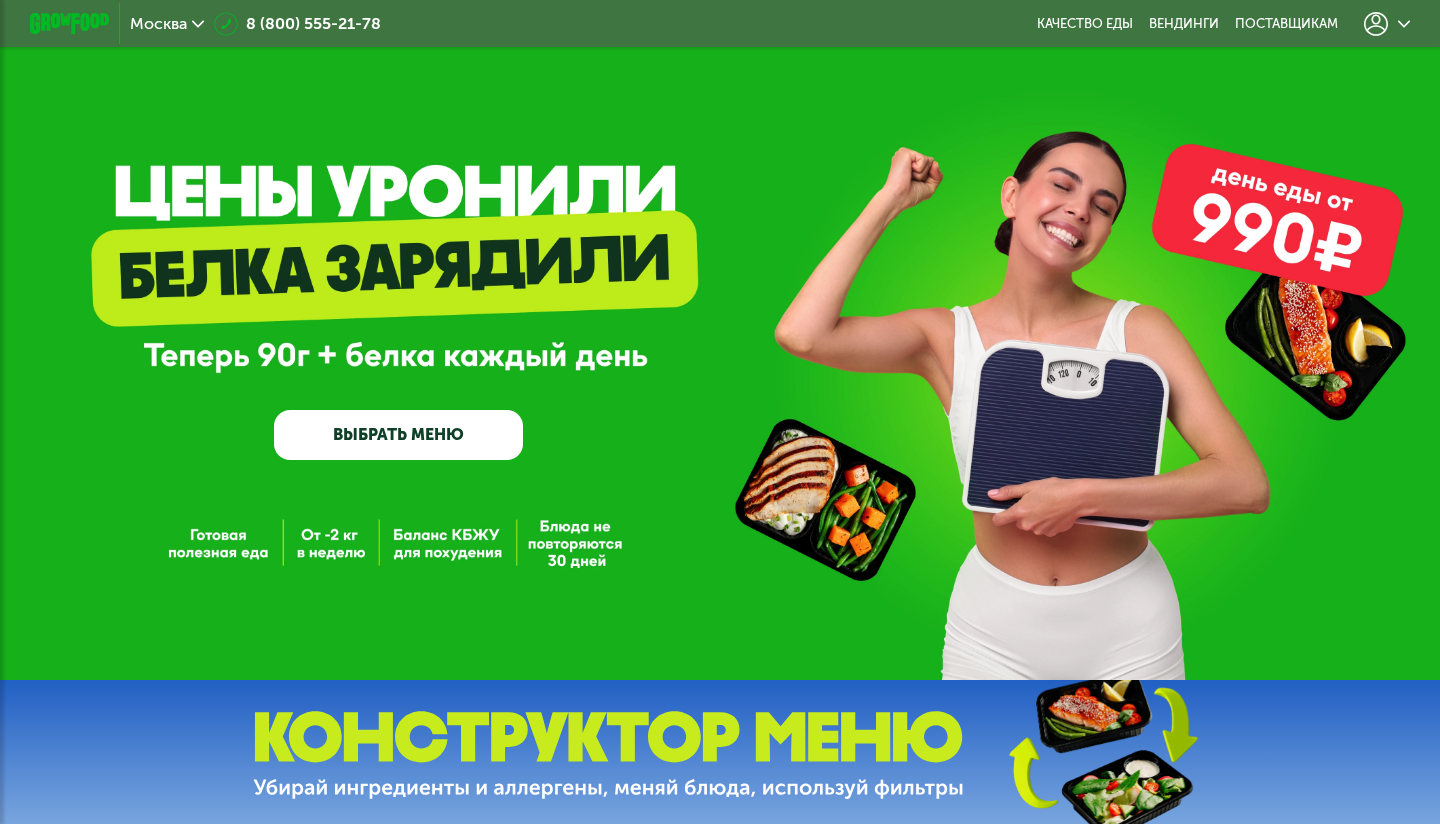 scroll, scrollTop: 0, scrollLeft: 0, axis: both 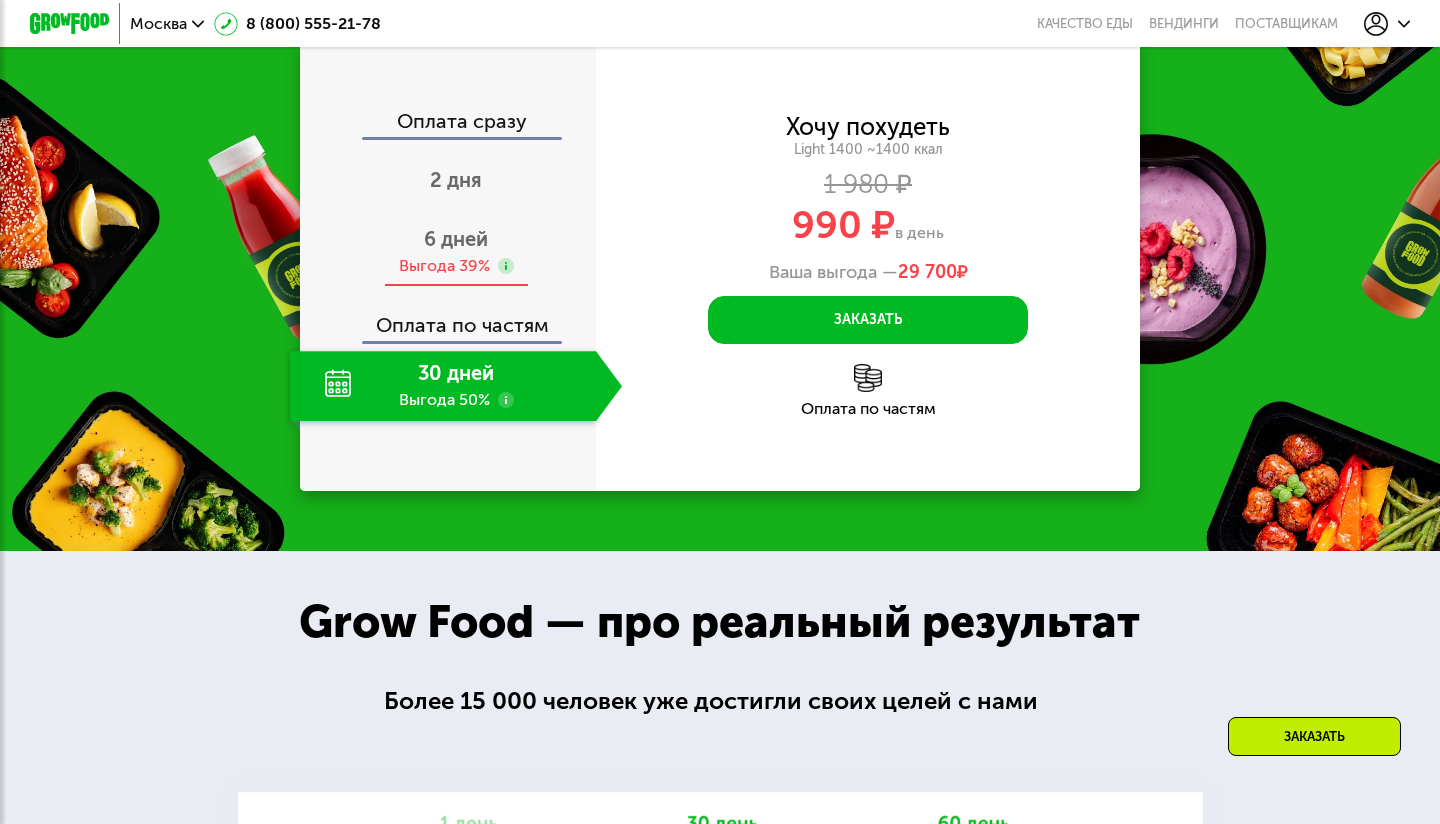 click on "6 дней" at bounding box center (456, 239) 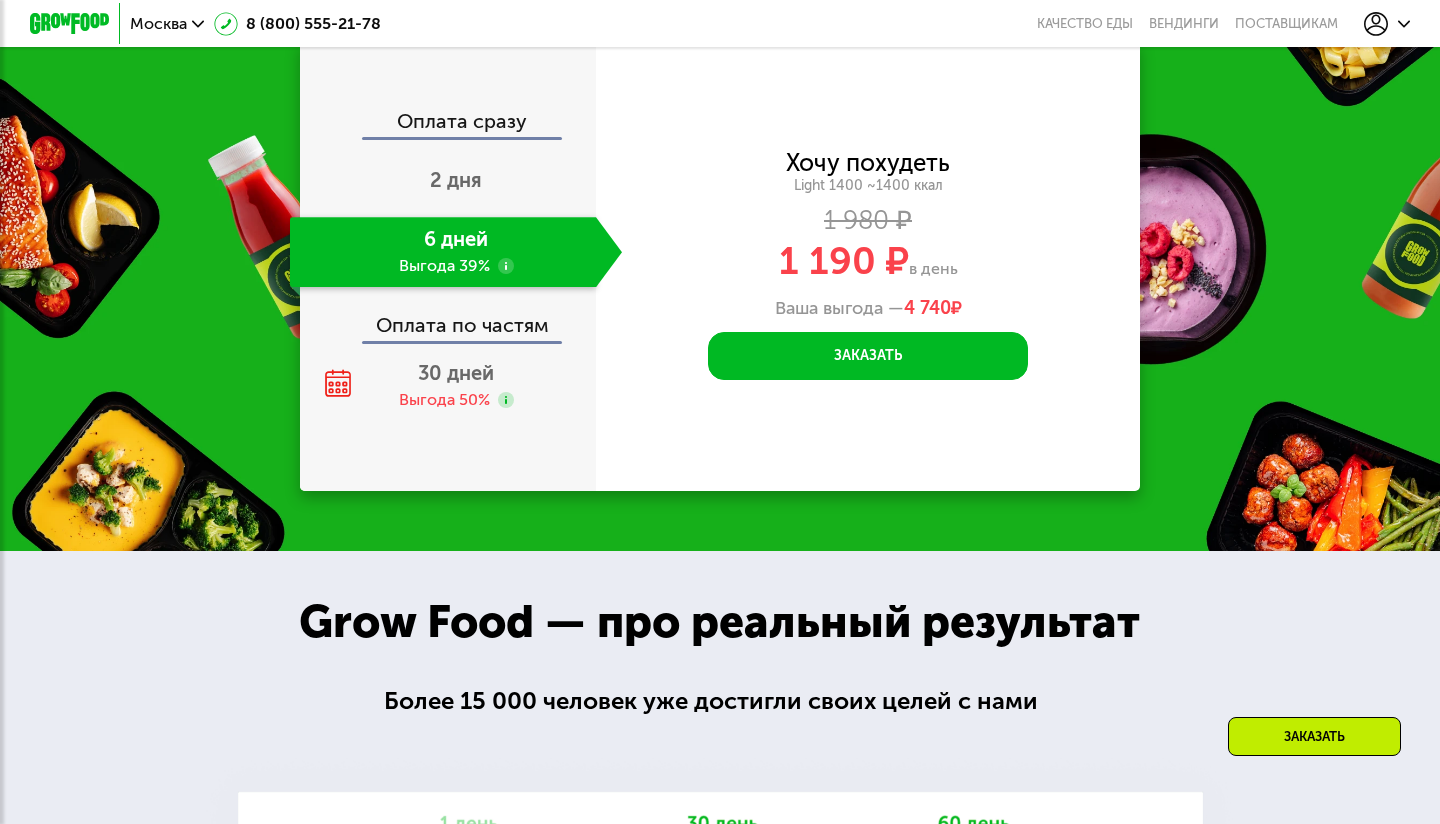click on "Оплата по частям" 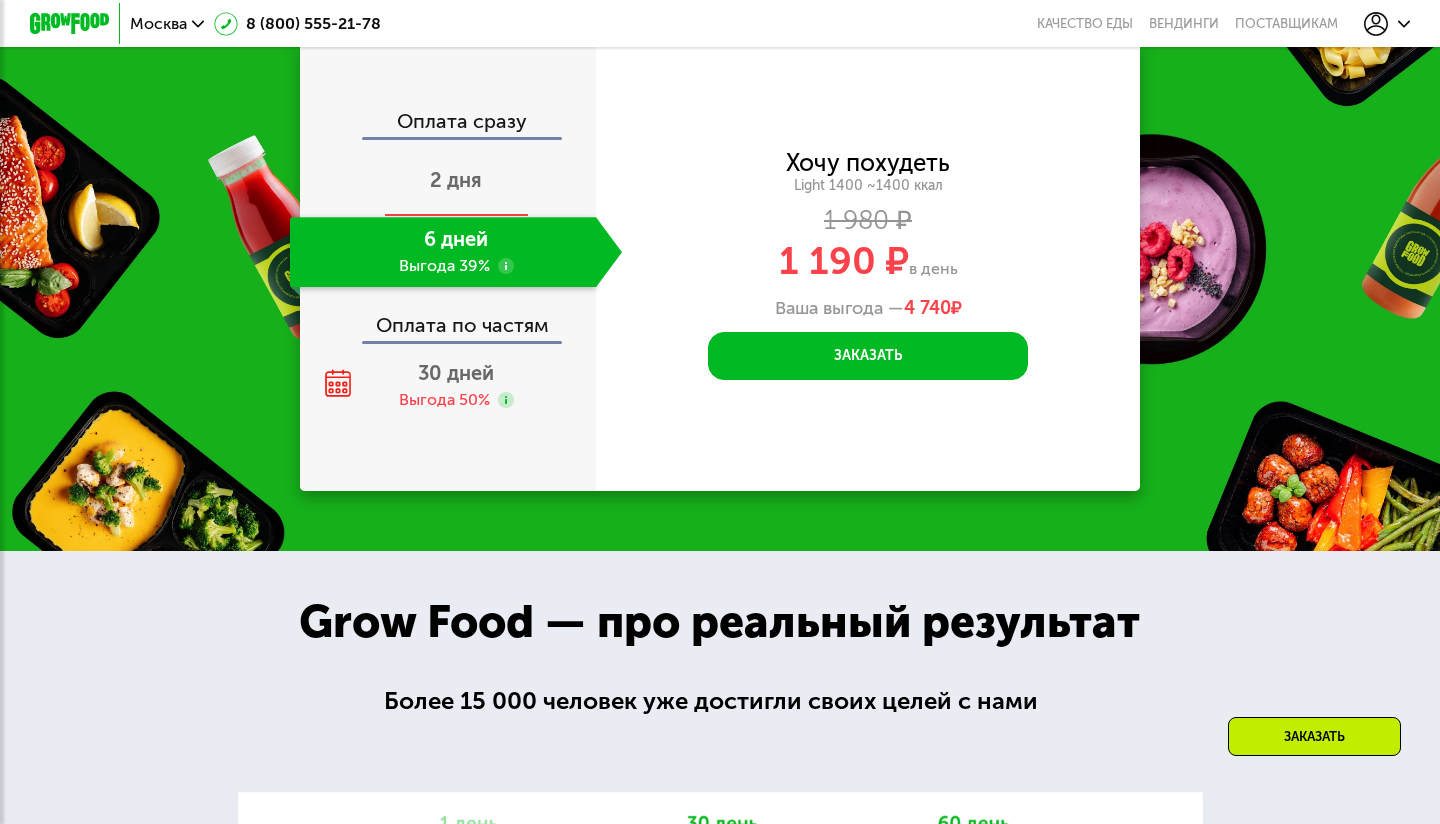 click on "2 дня" at bounding box center [456, 180] 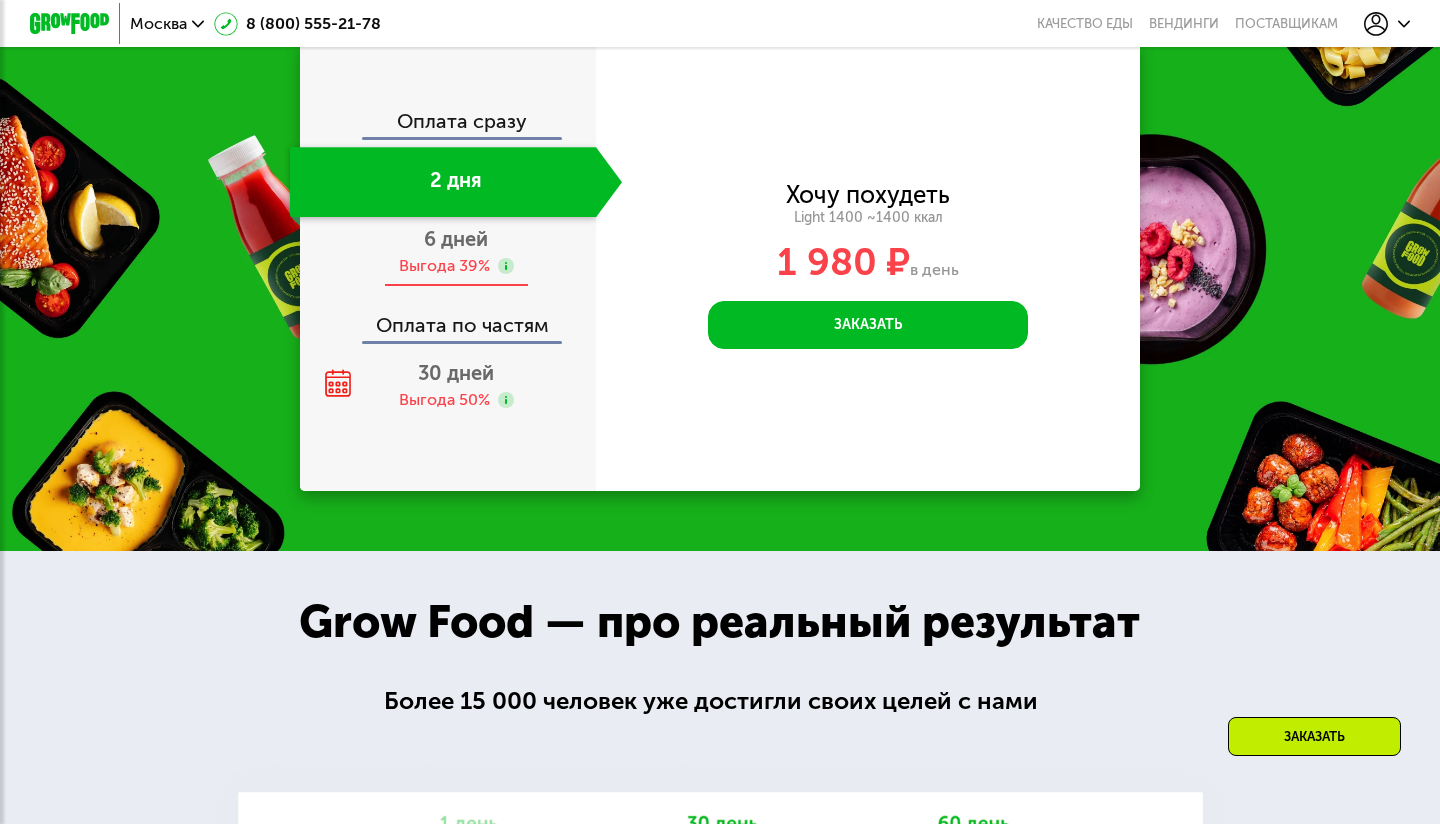 click on "Выгода 39%" at bounding box center [444, 266] 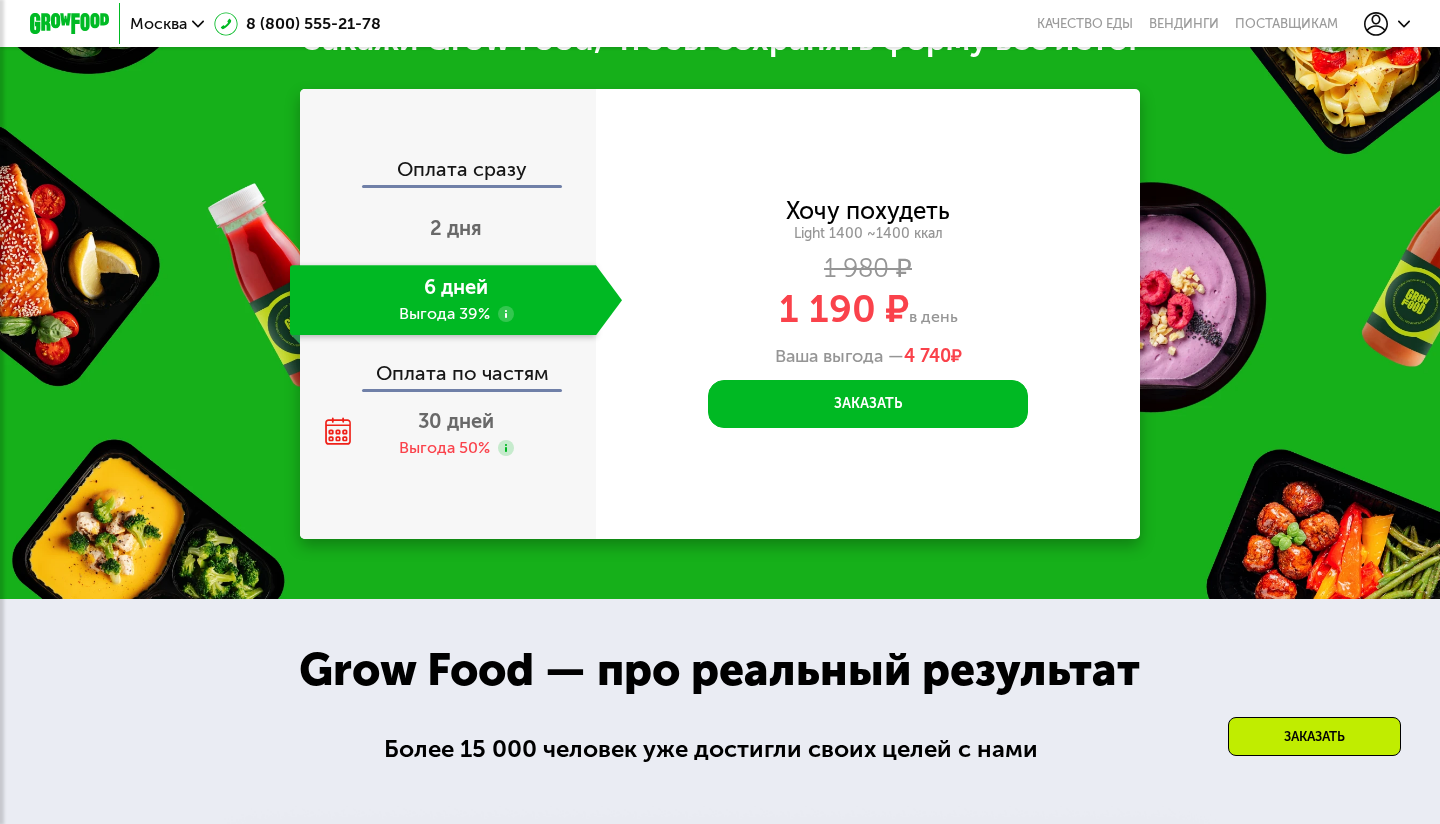 scroll, scrollTop: 2084, scrollLeft: 0, axis: vertical 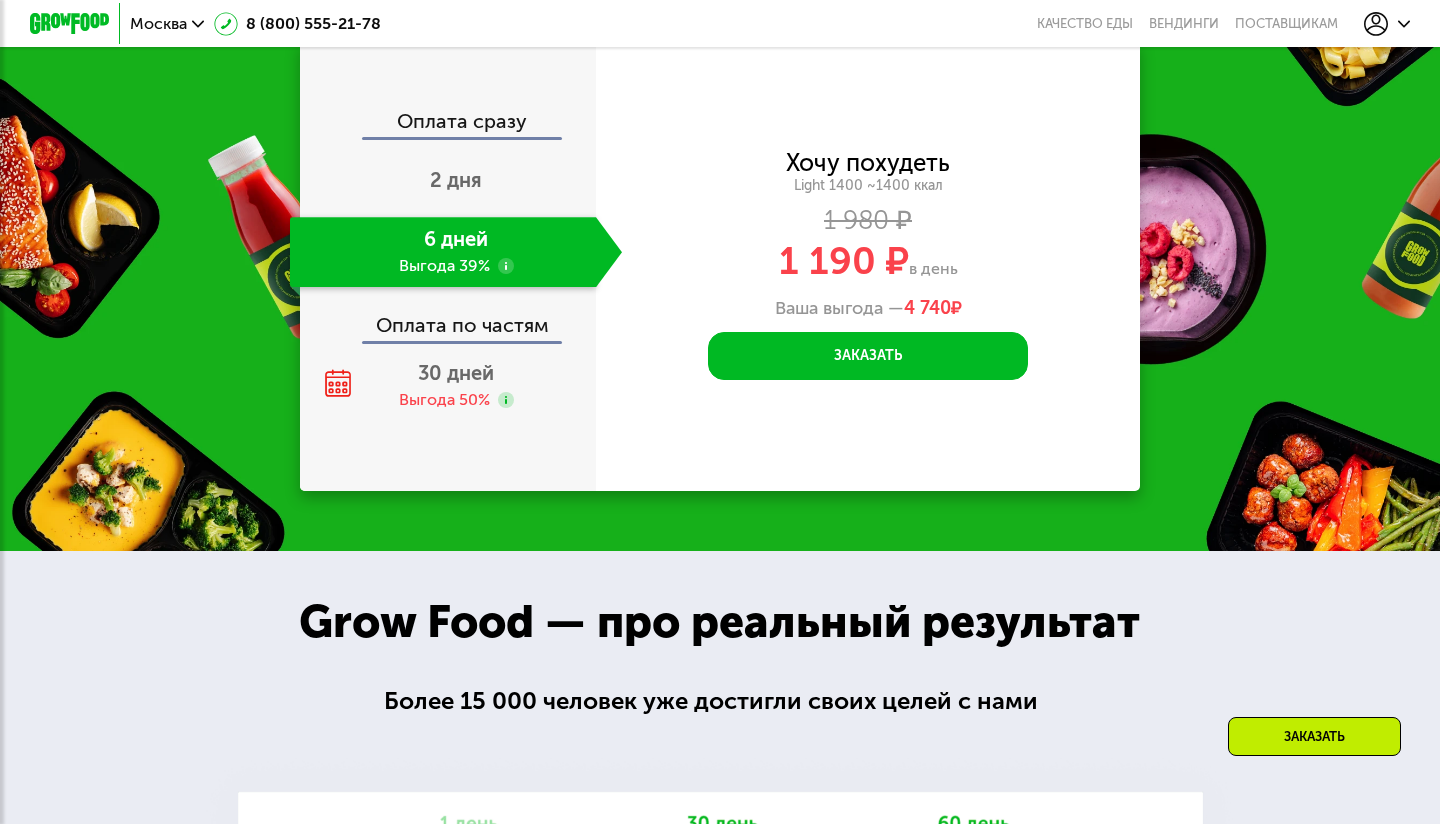 click on "Оплата по частям" 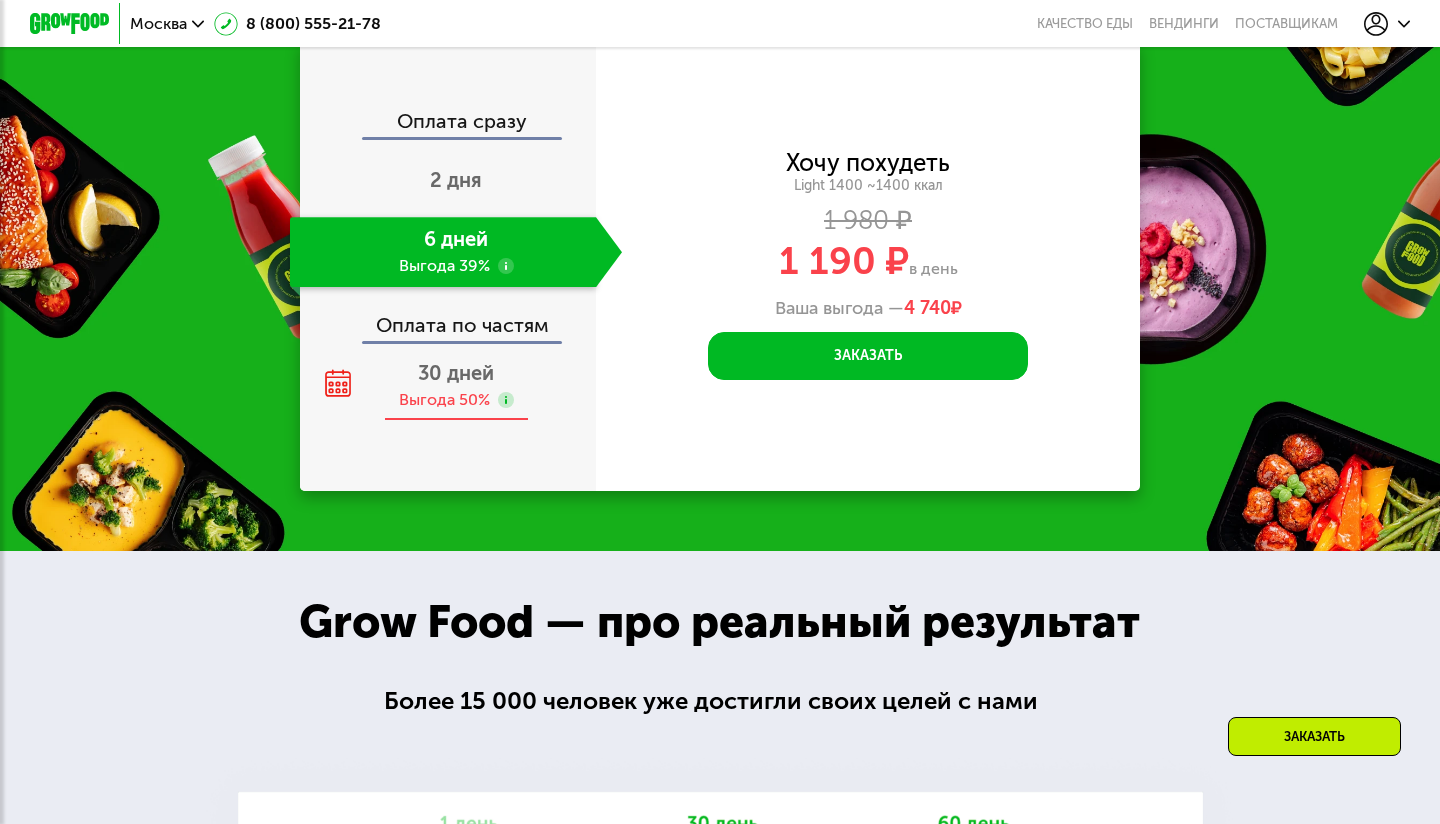 click on "Выгода 50%" at bounding box center (444, 400) 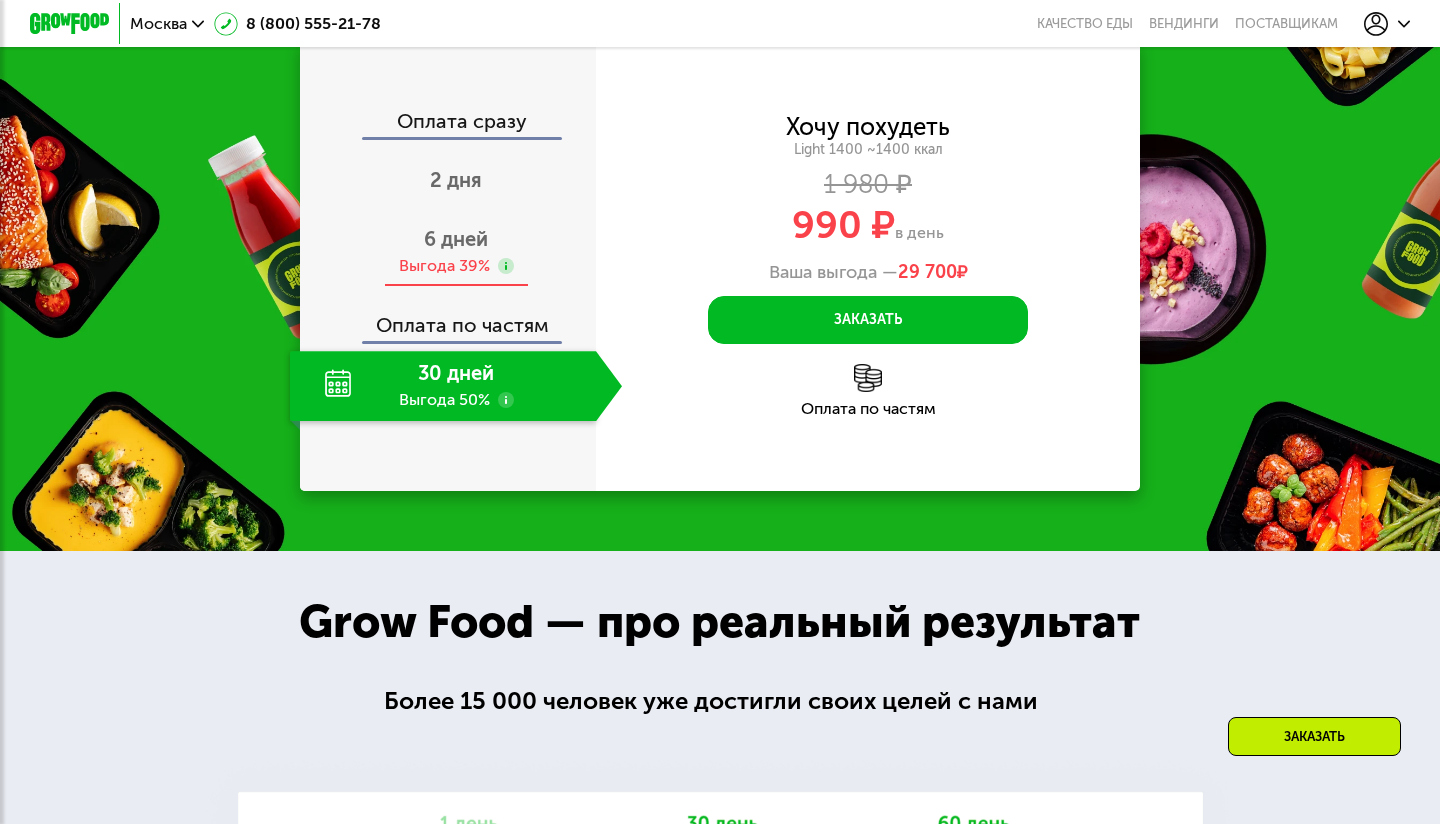 click on "6 дней Выгода 39%" at bounding box center [456, 252] 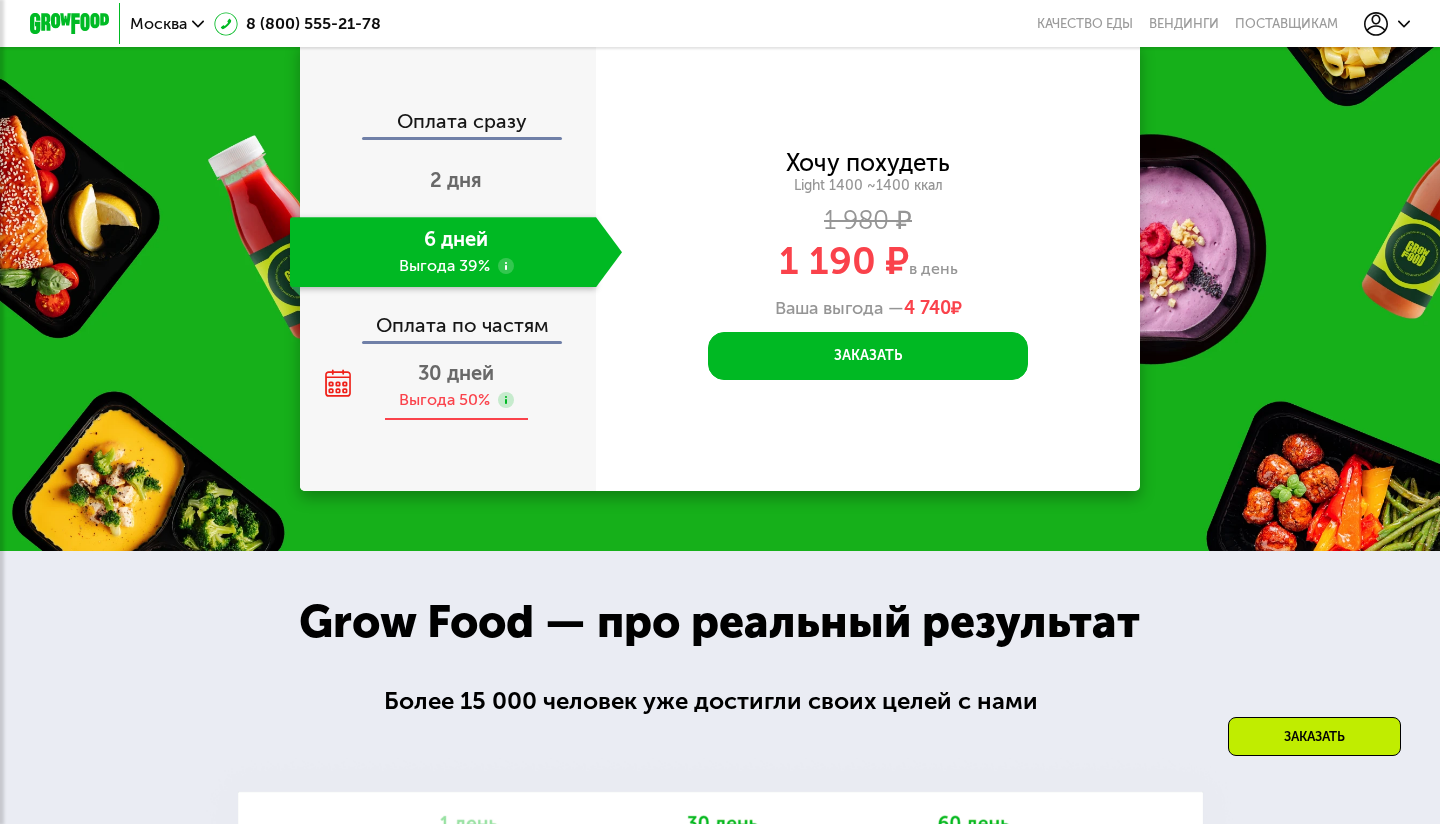 click on "30 дней" at bounding box center [456, 373] 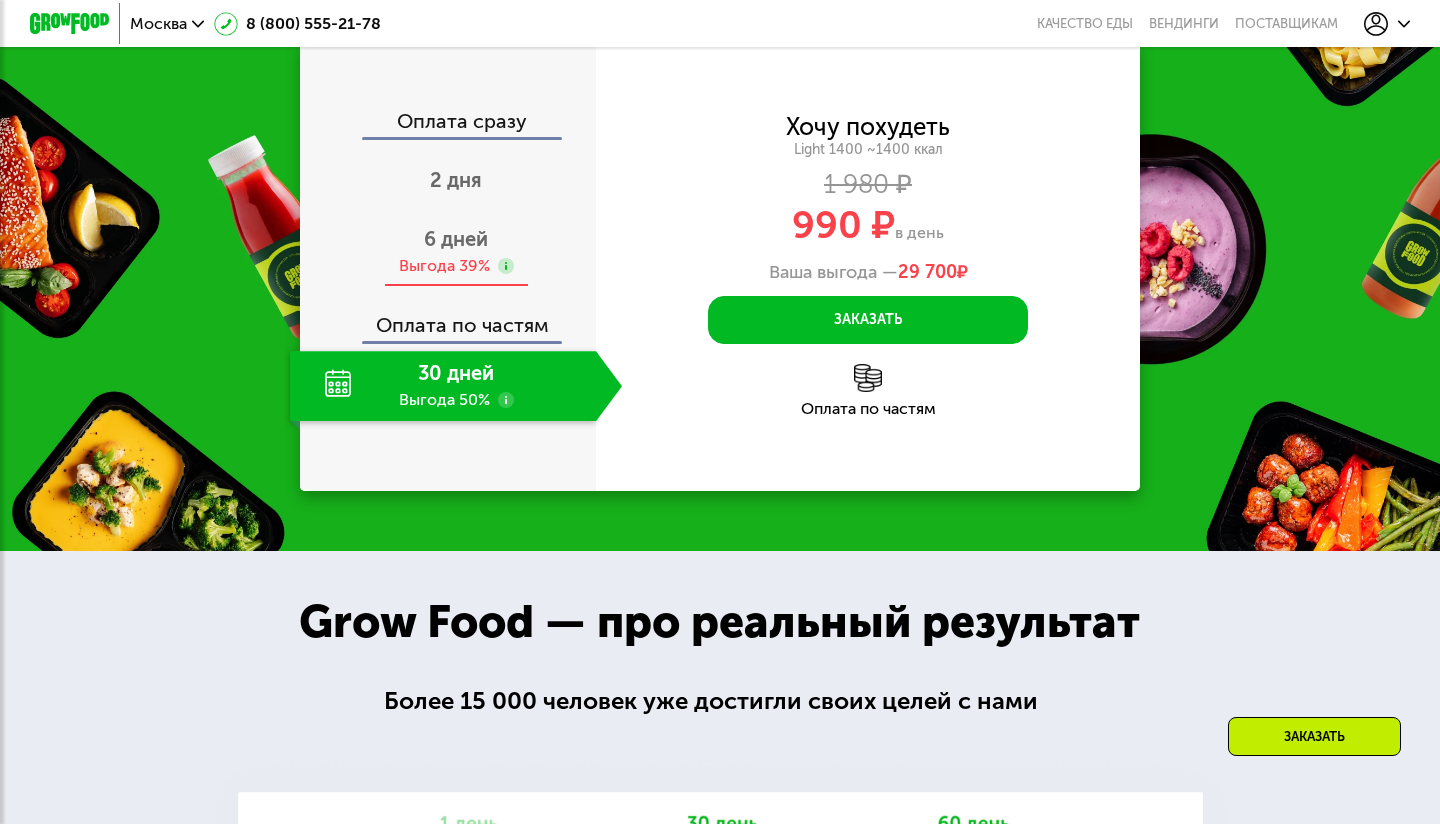 click 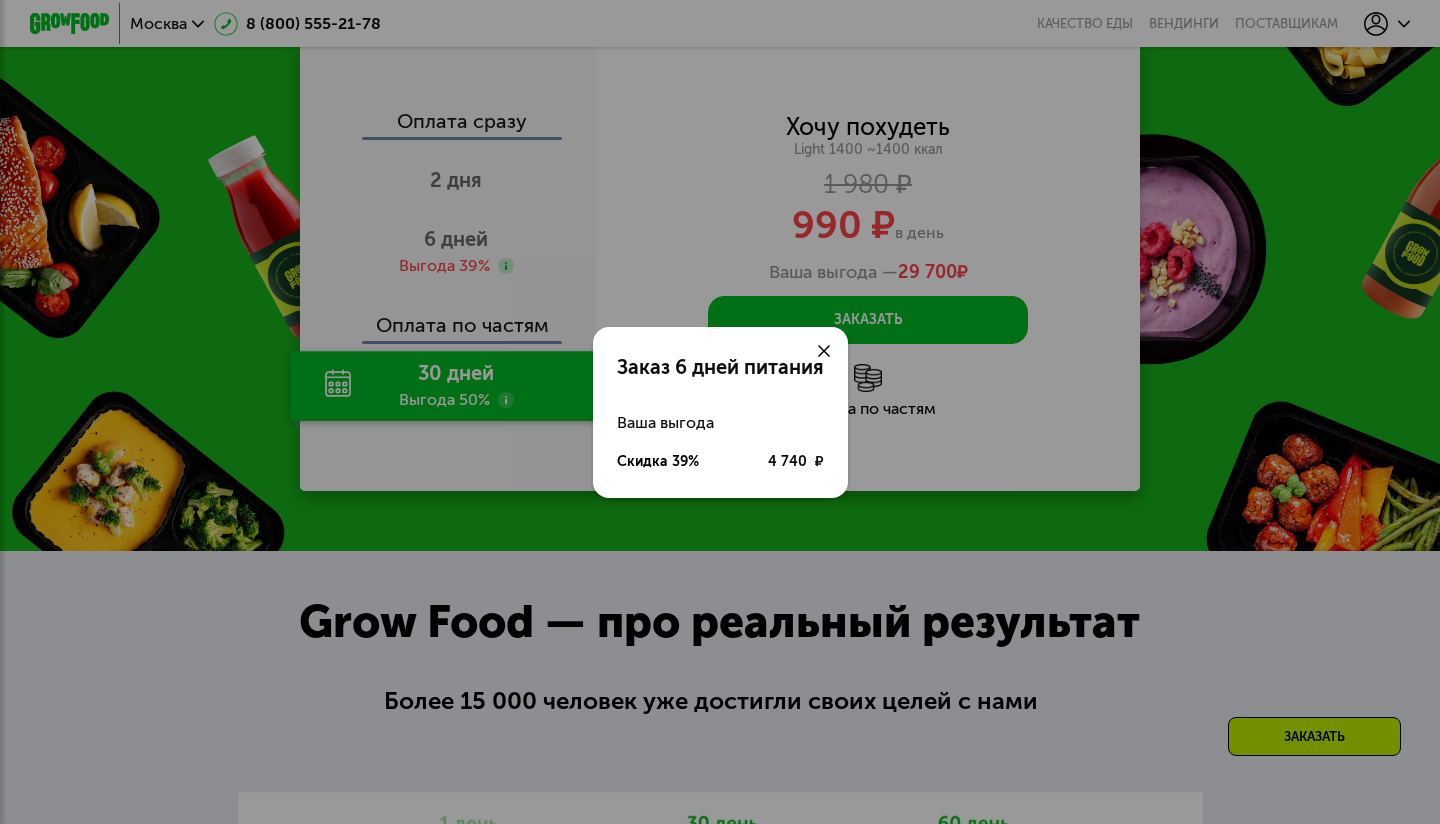 click at bounding box center [824, 351] 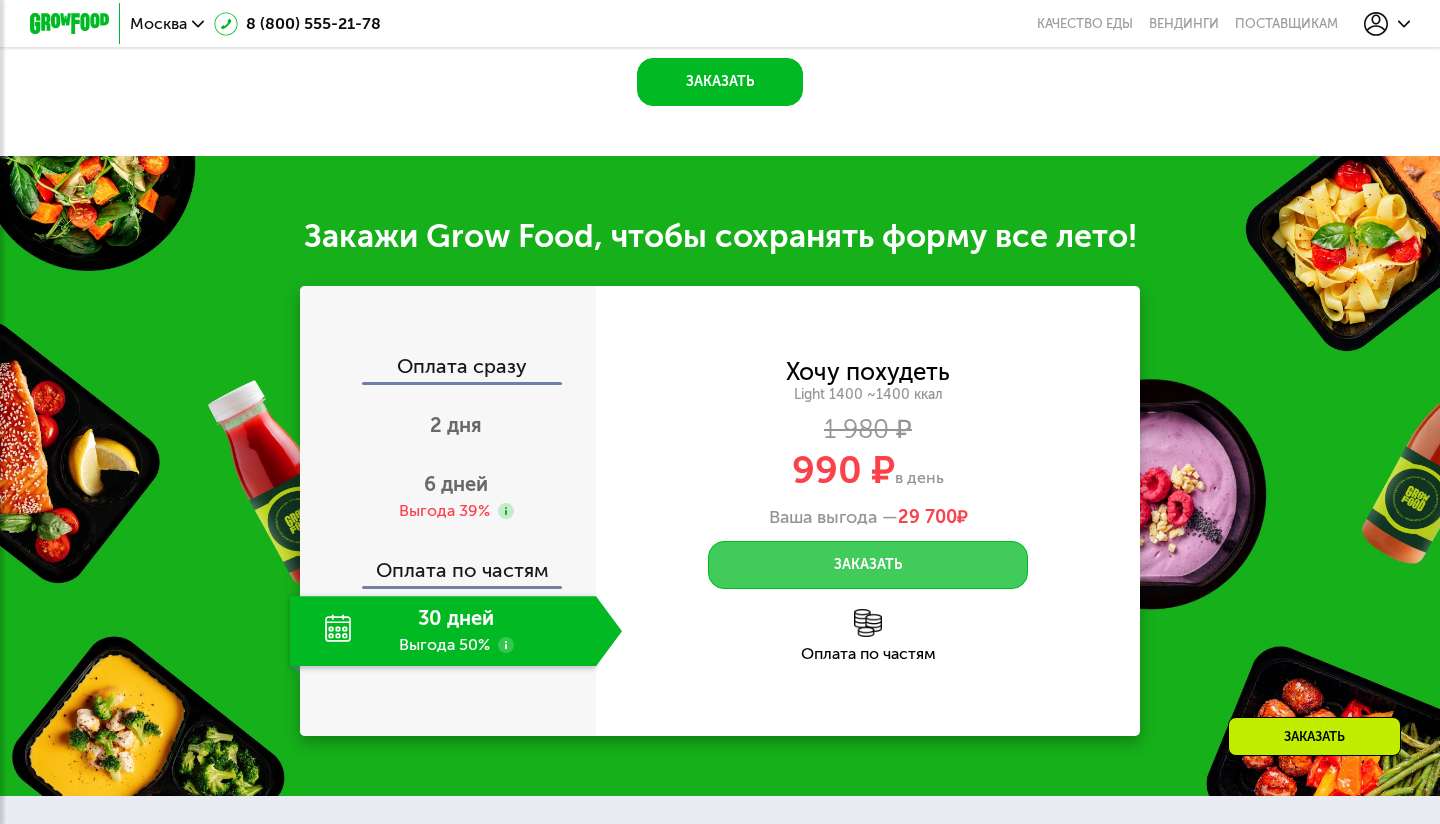 scroll, scrollTop: 1859, scrollLeft: 0, axis: vertical 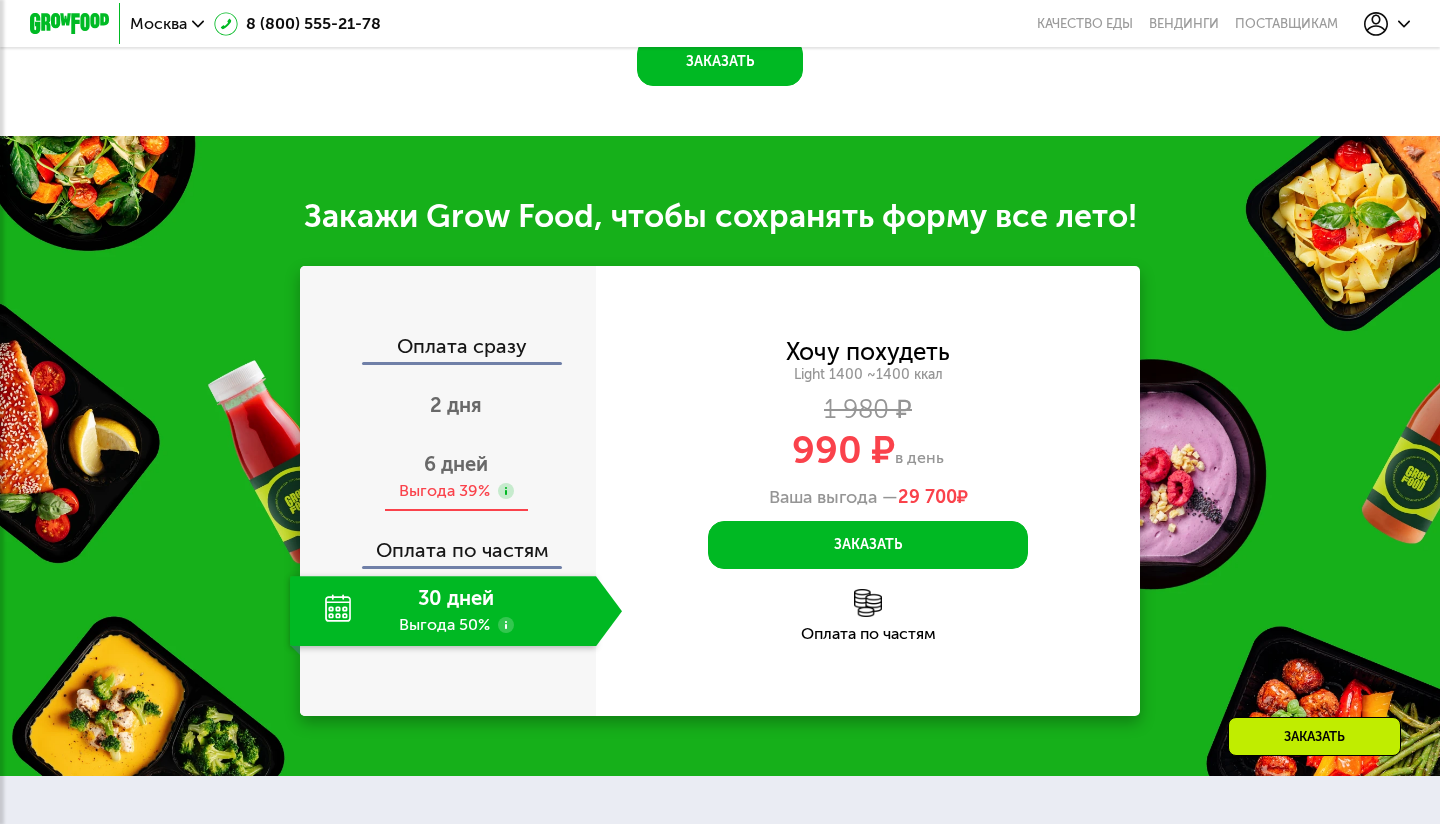 click on "6 дней" at bounding box center (456, 464) 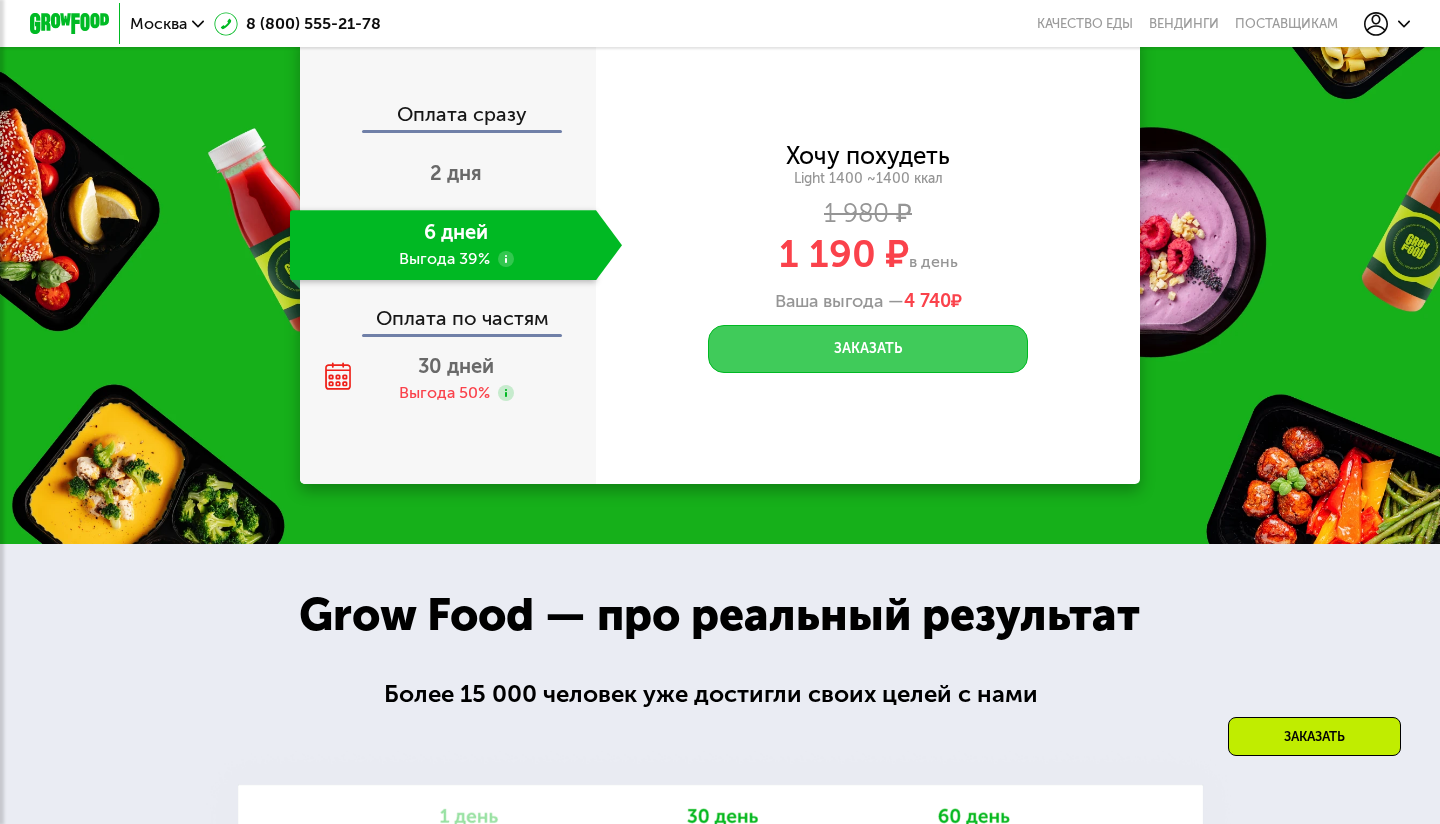scroll, scrollTop: 2101, scrollLeft: 0, axis: vertical 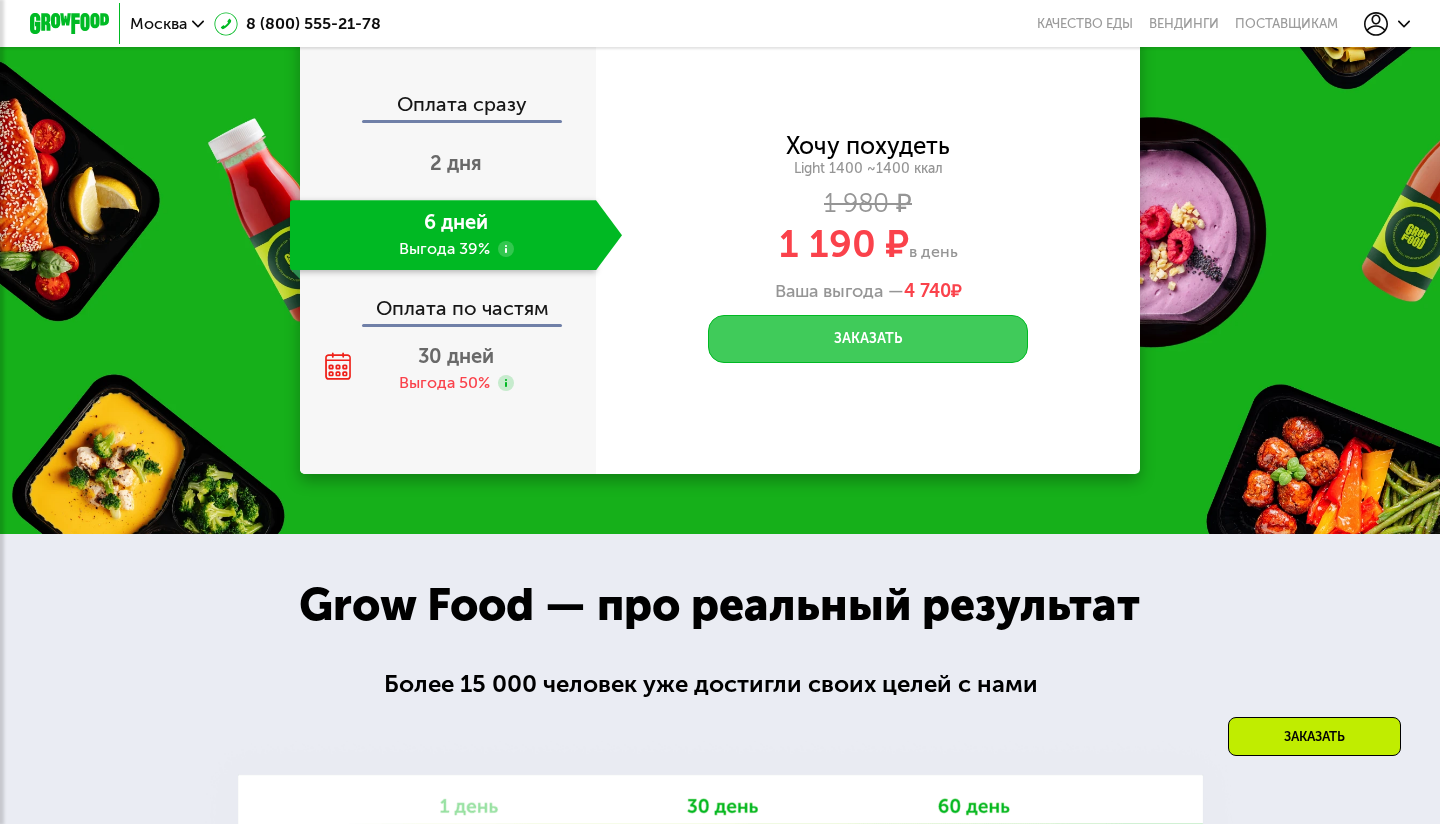 click on "Заказать" at bounding box center (868, 339) 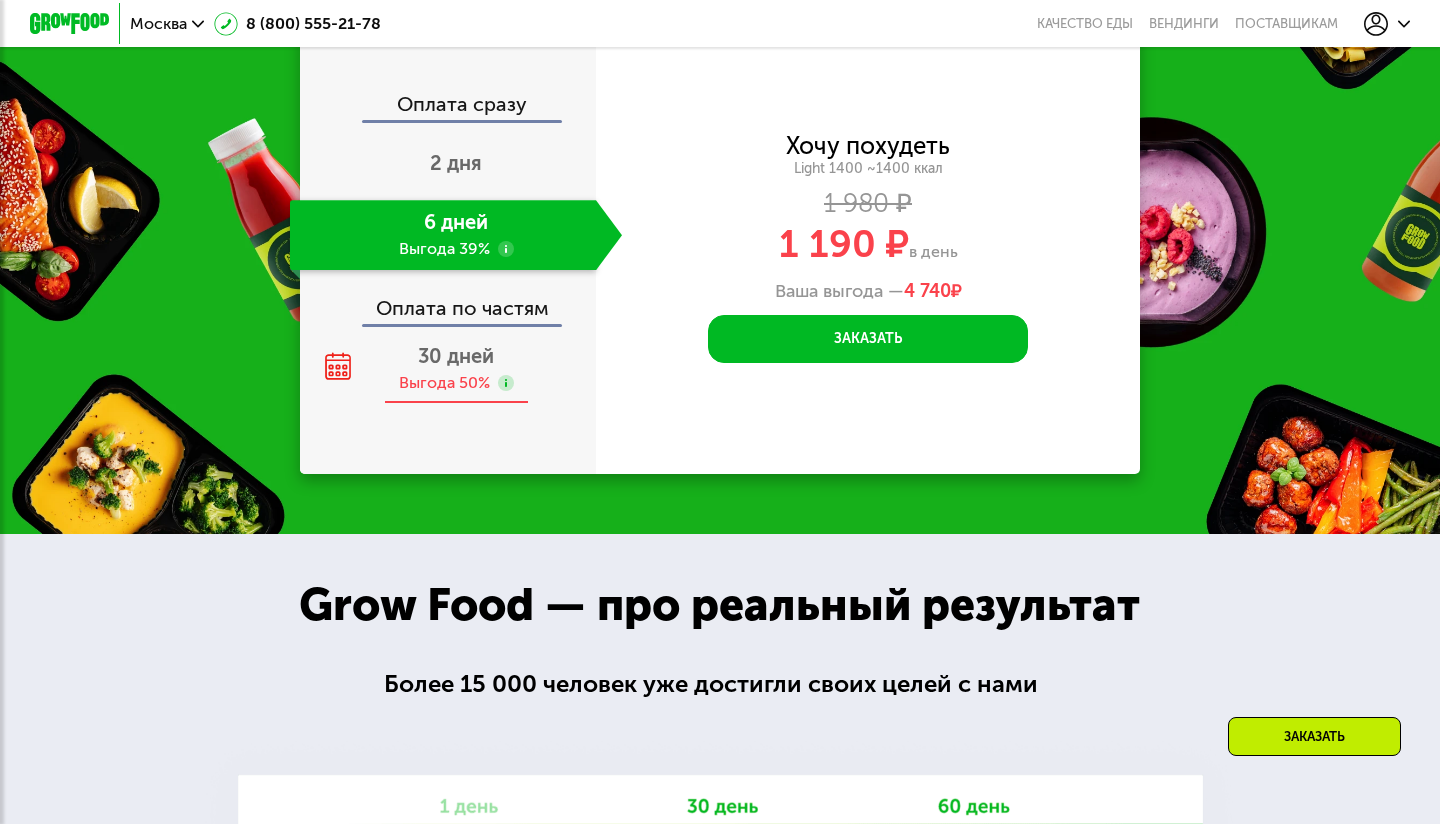 click on "Выгода 50%" at bounding box center (444, 383) 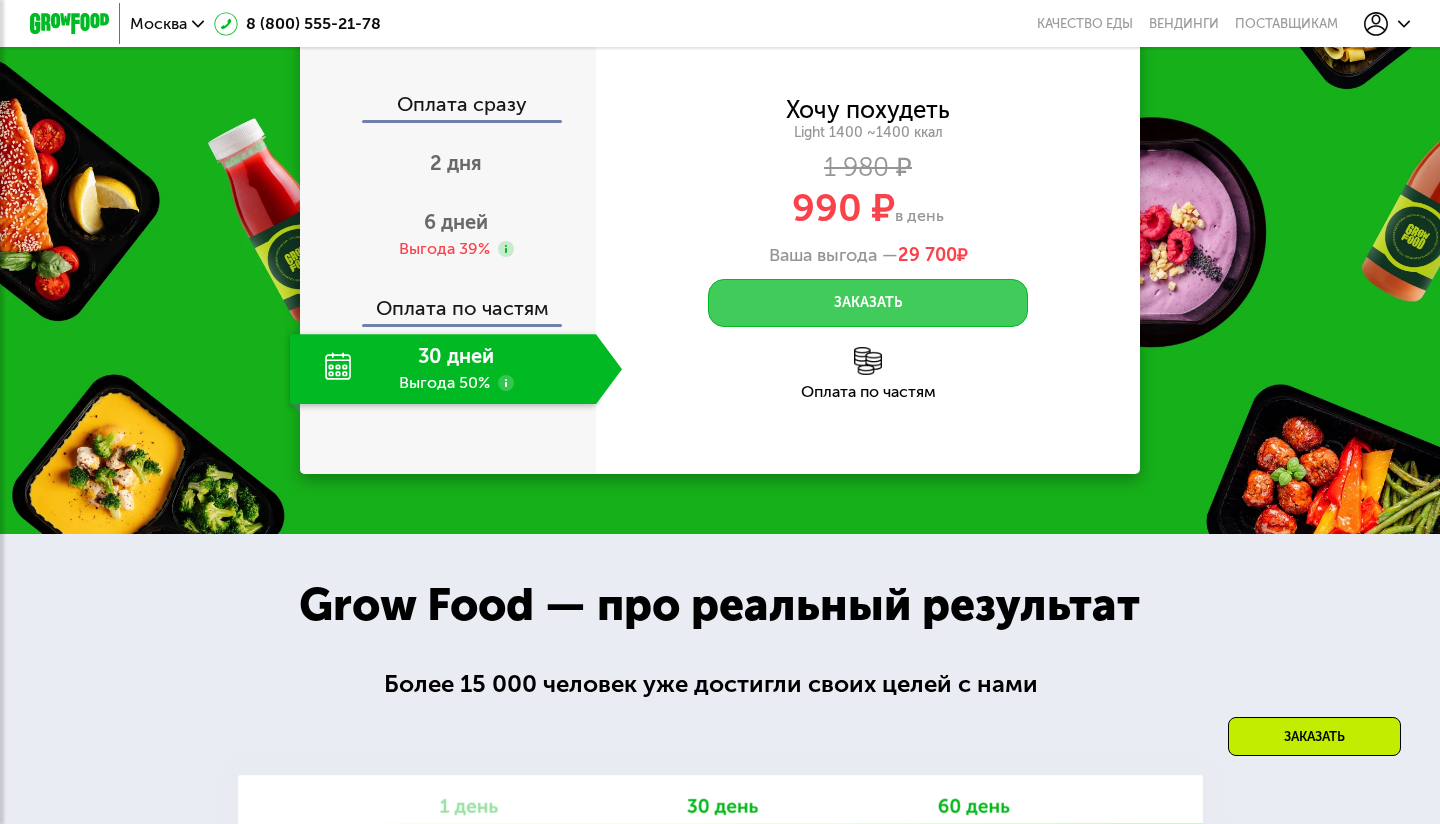 click on "Заказать" at bounding box center [868, 303] 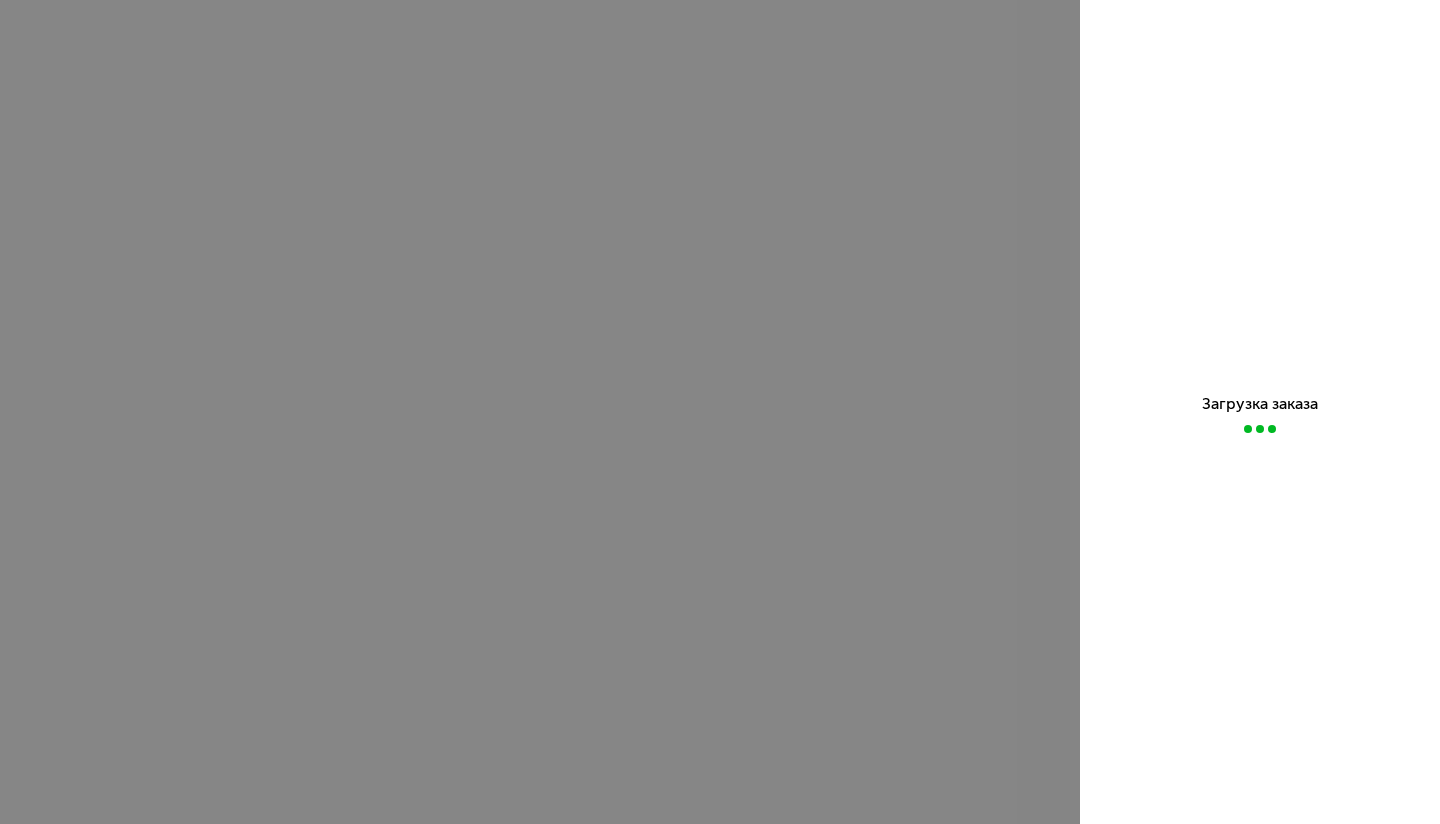 scroll, scrollTop: 0, scrollLeft: 0, axis: both 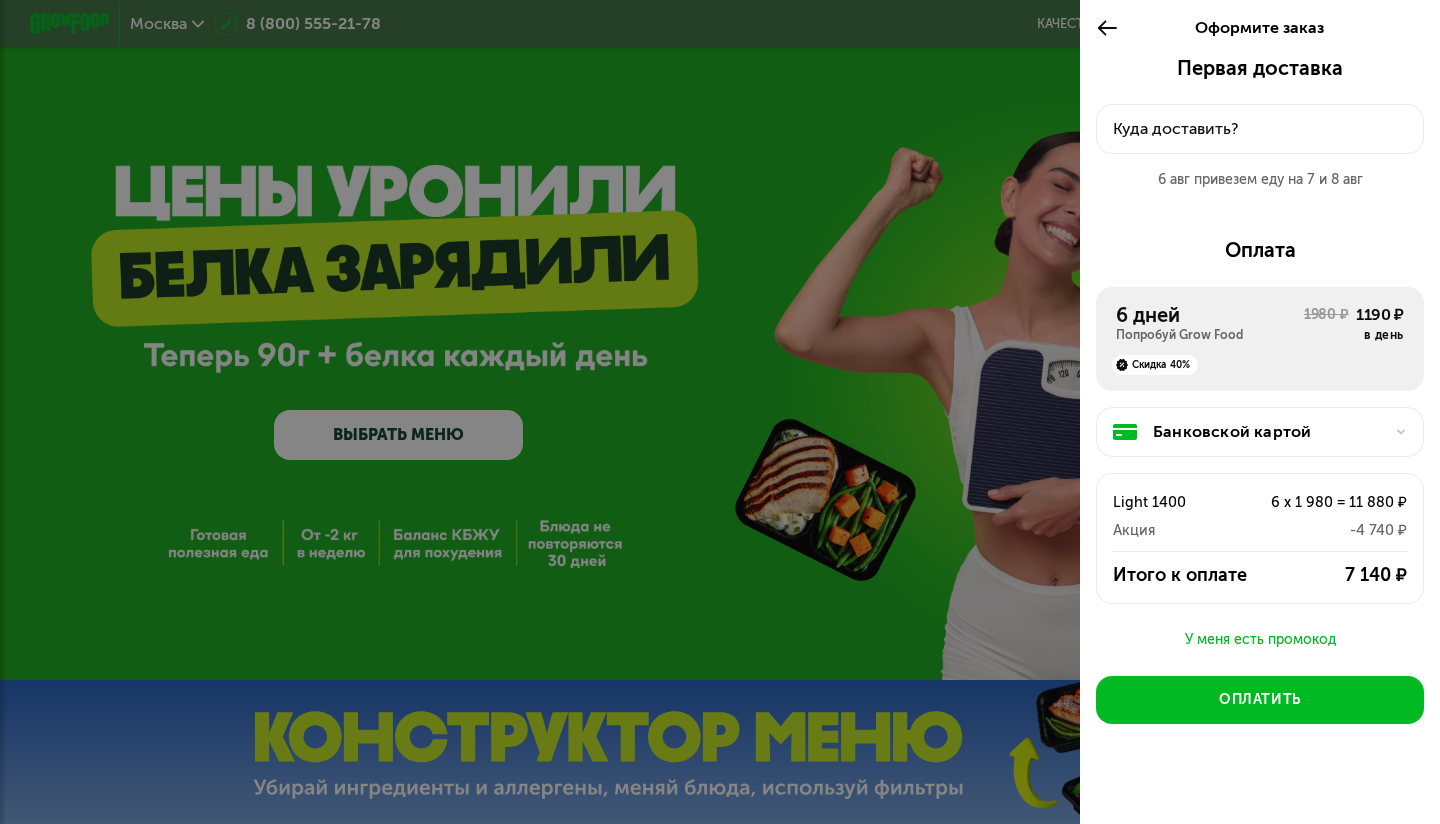 click on "Куда доставить?" 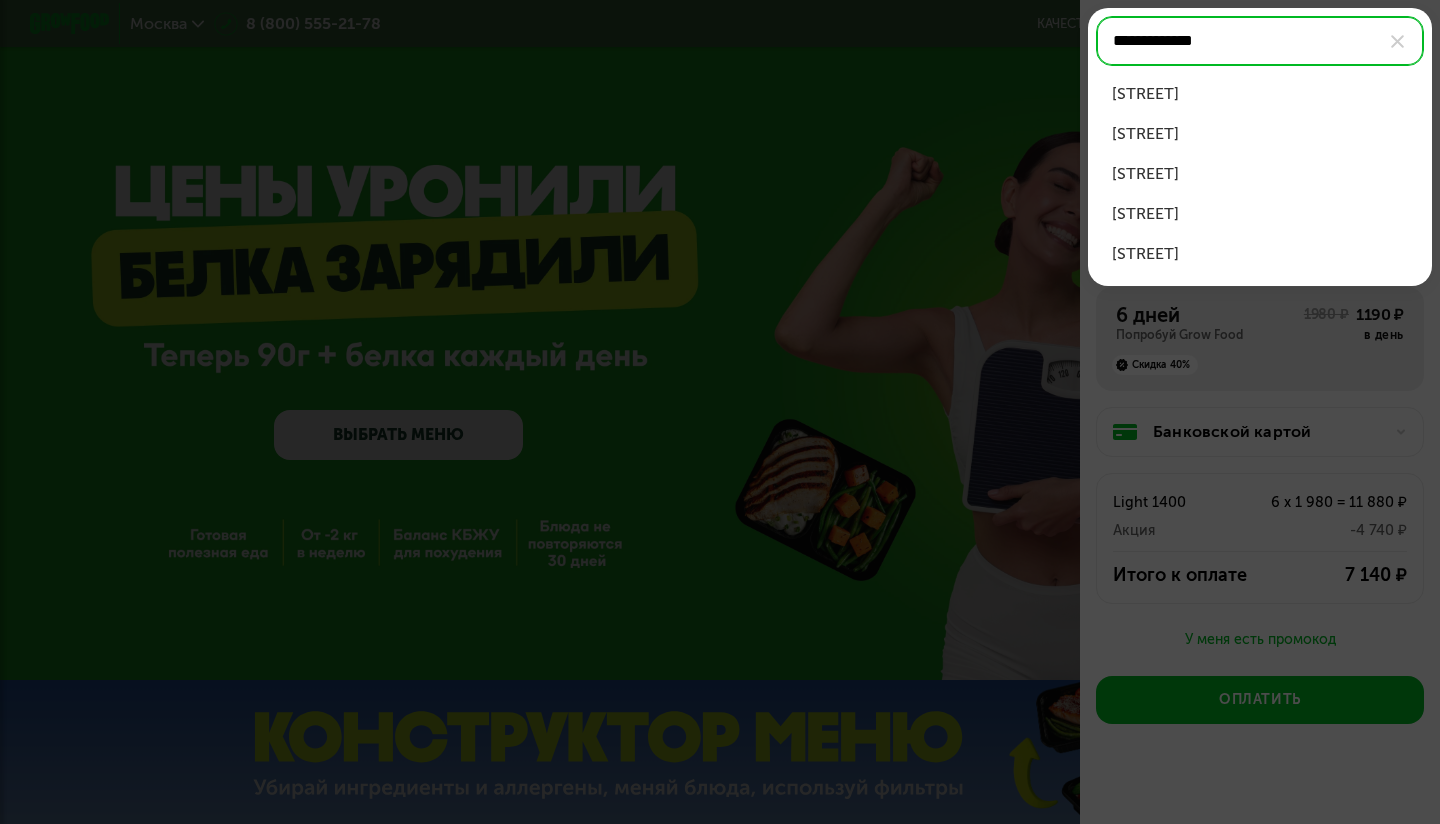 click on "Старокоптевский пер" at bounding box center (1260, 214) 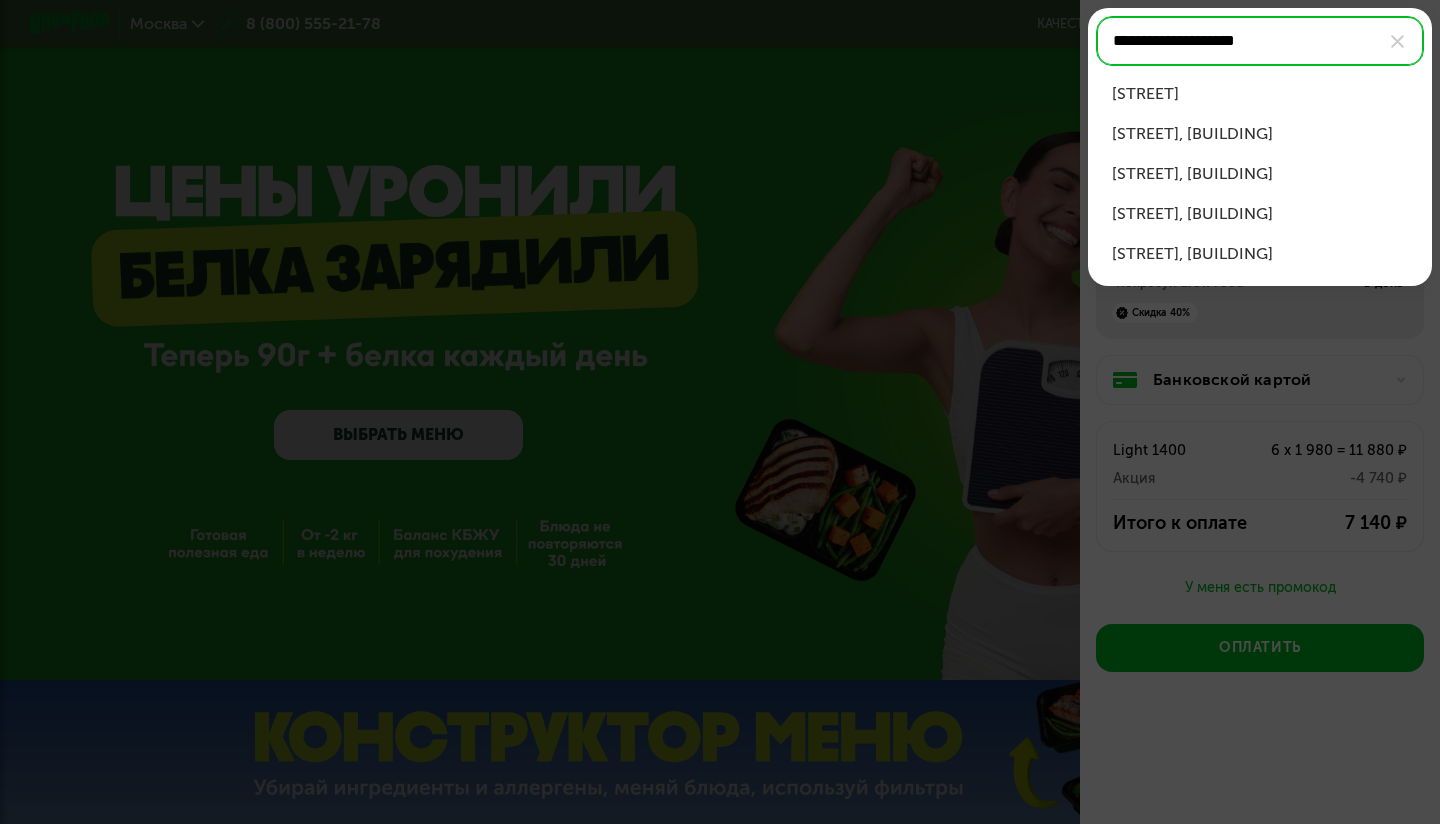 click on "Старокоптевский пер, д 4" at bounding box center [1260, 214] 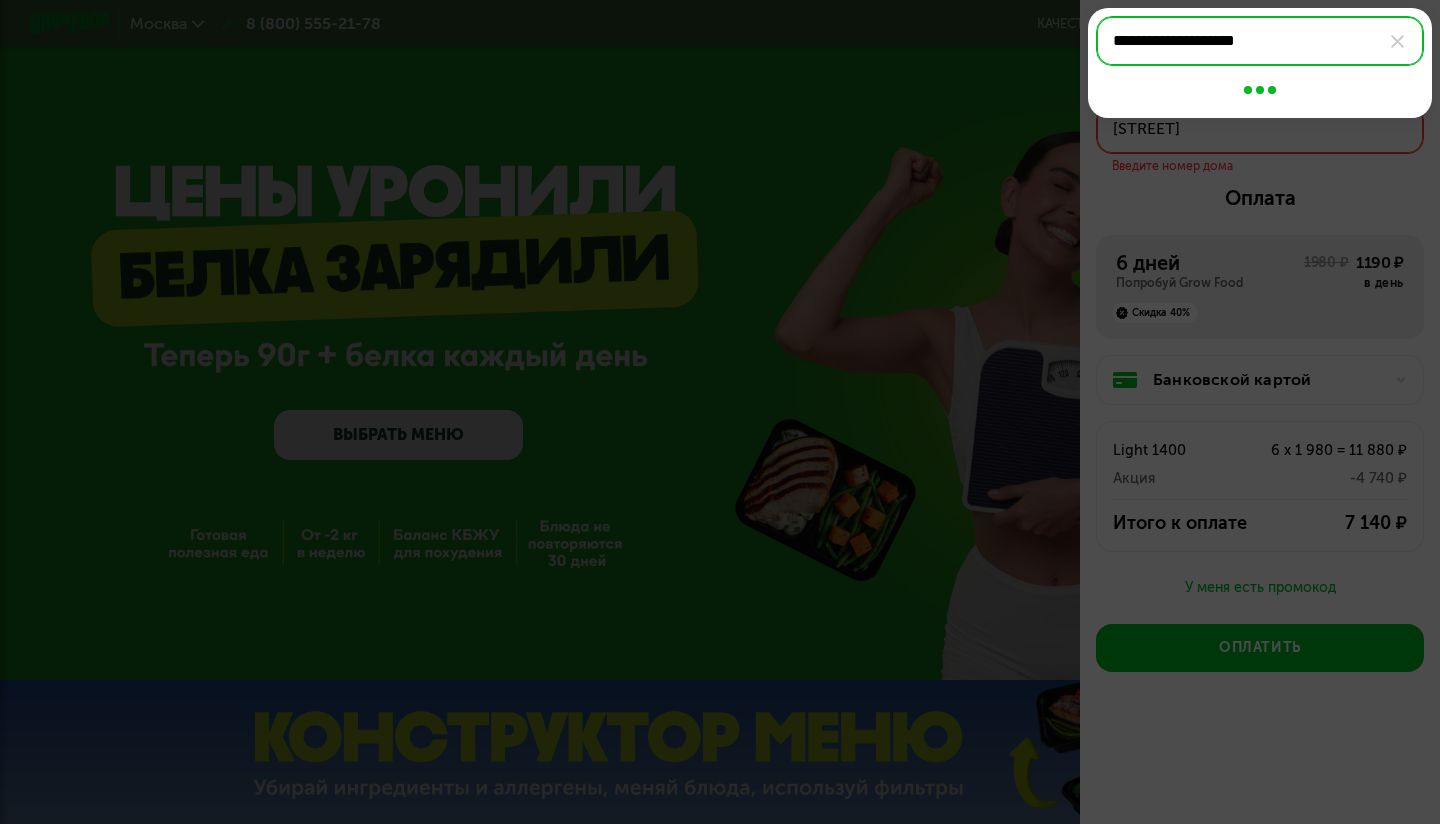 type on "**********" 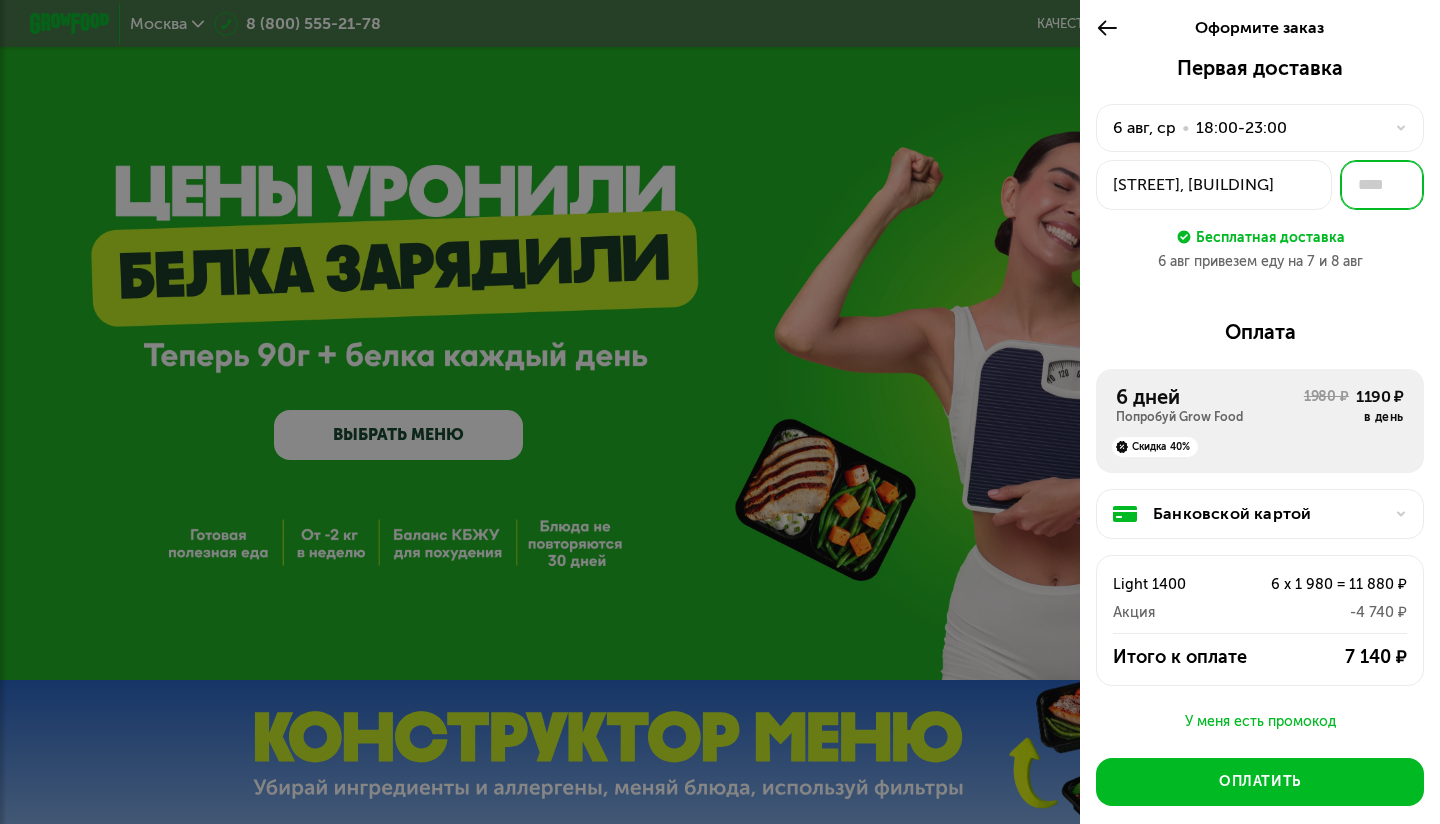 click at bounding box center [1382, 185] 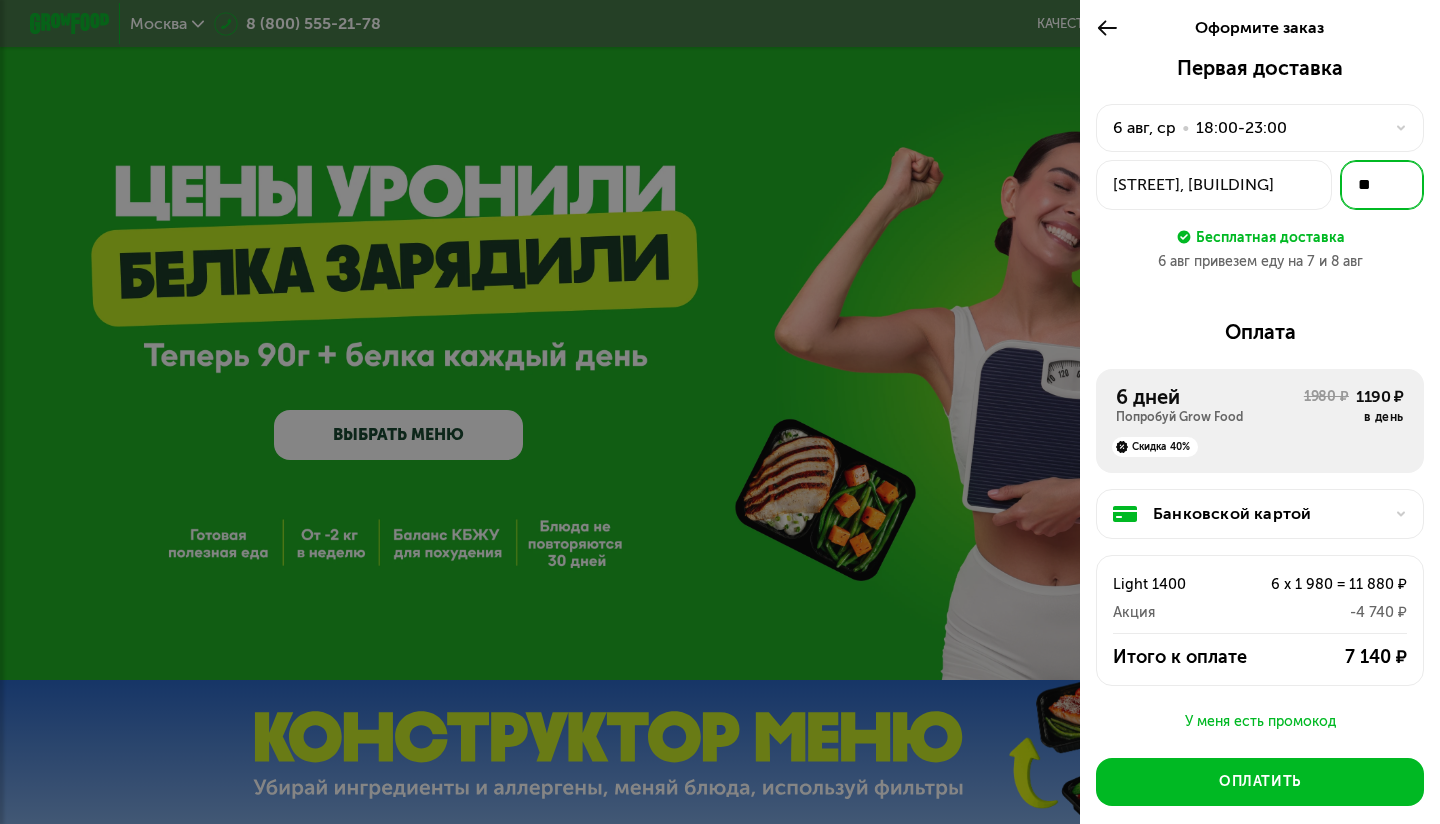 type on "**" 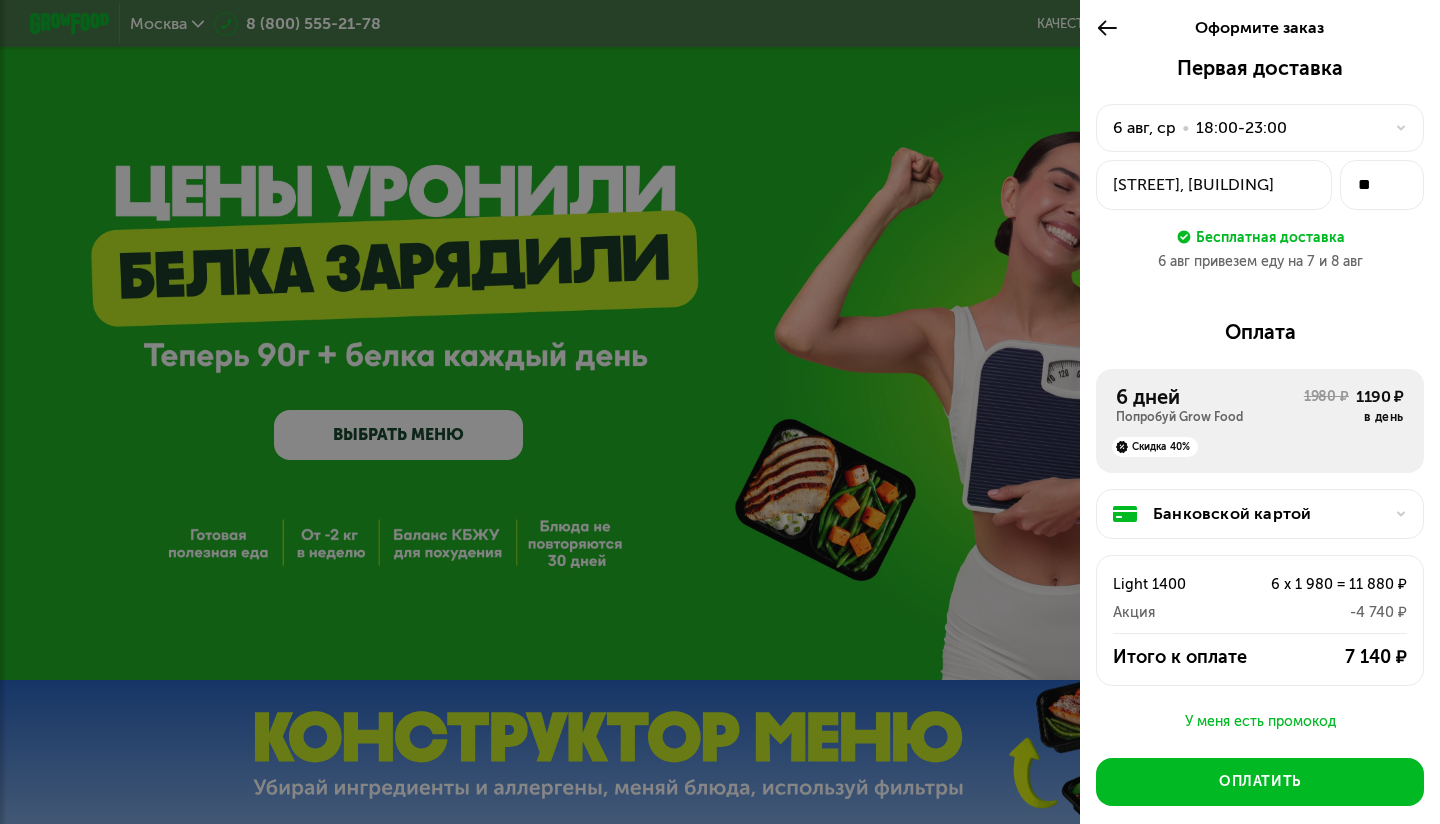 click on "Первая доставка 6 авг, ср  •  18:00-23:00 Старокоптевский пер, 4 ** Бесплатная доставка 6 авг привезем еду на 7 и 8 авг" at bounding box center [1260, 172] 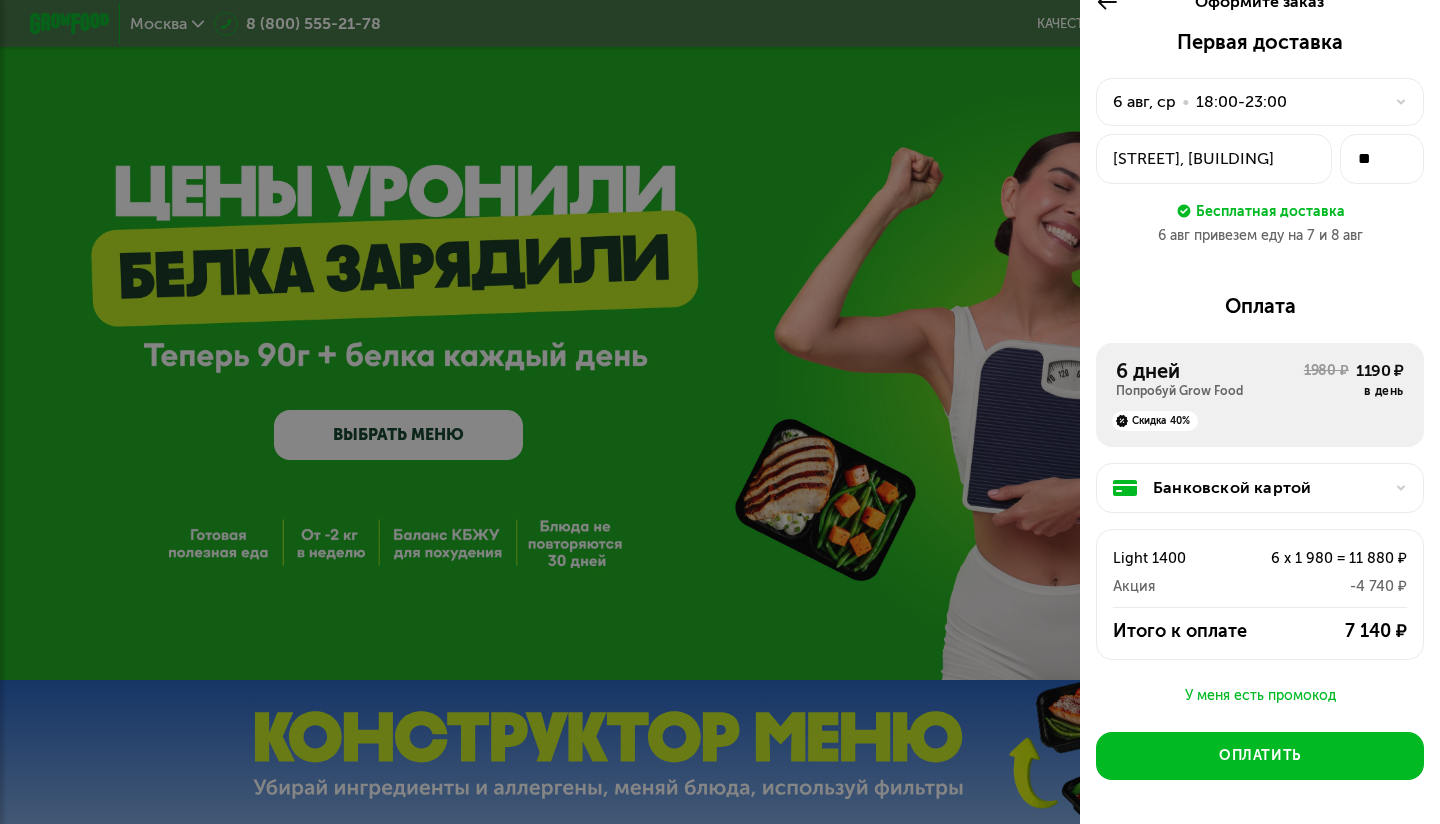 scroll, scrollTop: 27, scrollLeft: 0, axis: vertical 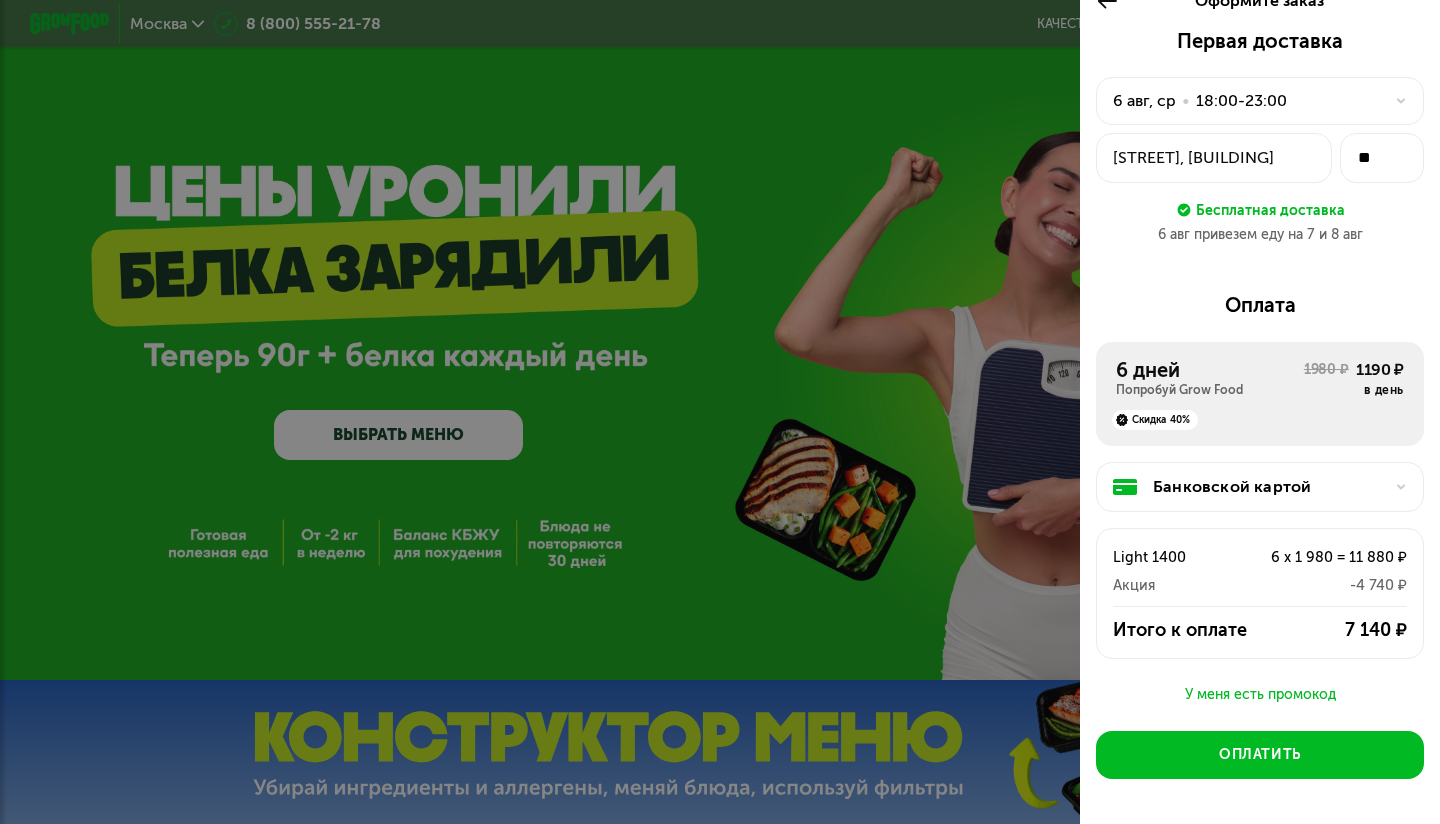 click on "Первая доставка 6 авг, ср  •  18:00-23:00 Старокоптевский пер, 4 ** Бесплатная доставка 6 авг привезем еду на 7 и 8 авг" at bounding box center [1260, 145] 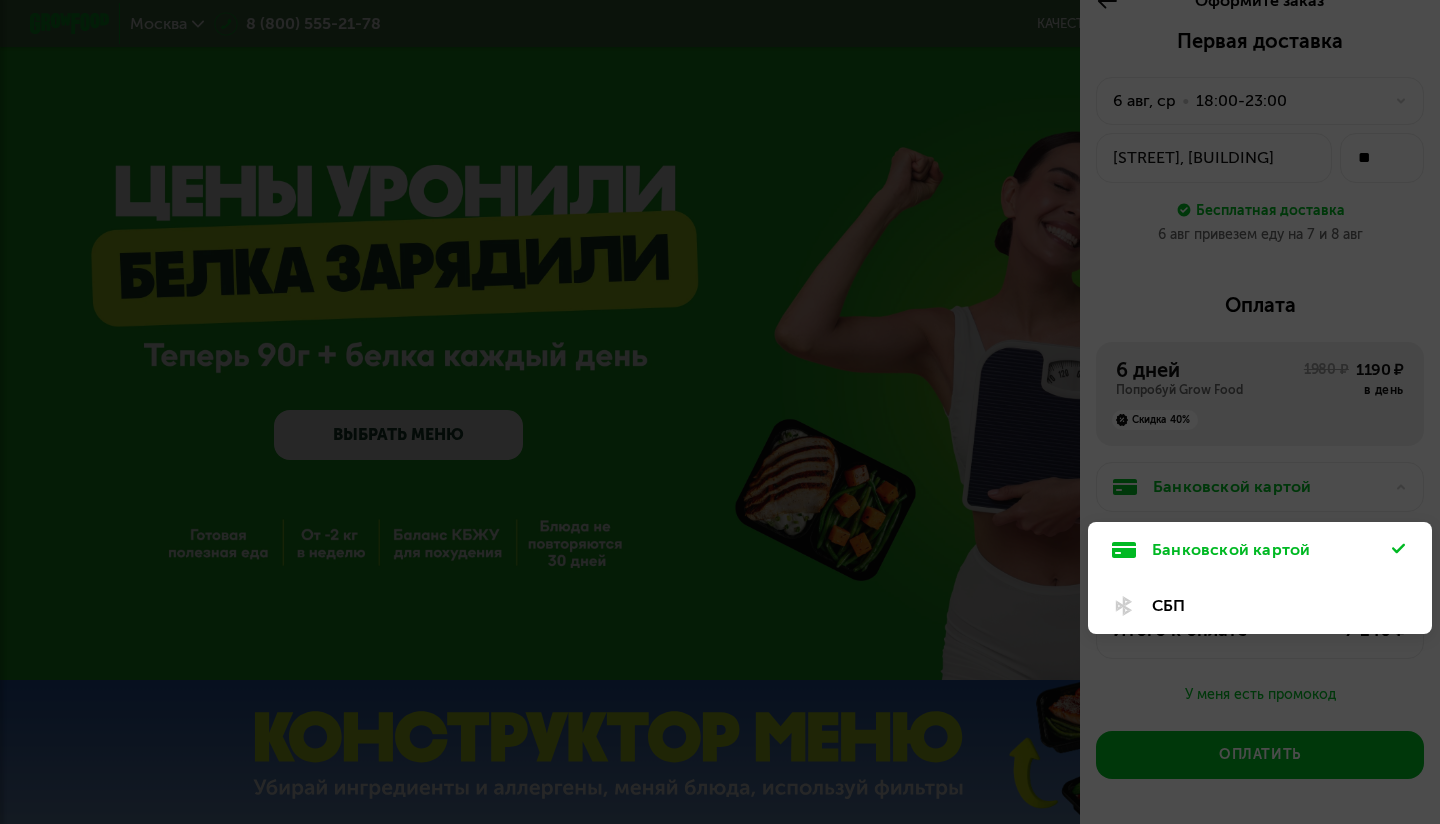 click on "СБП" at bounding box center [1272, 606] 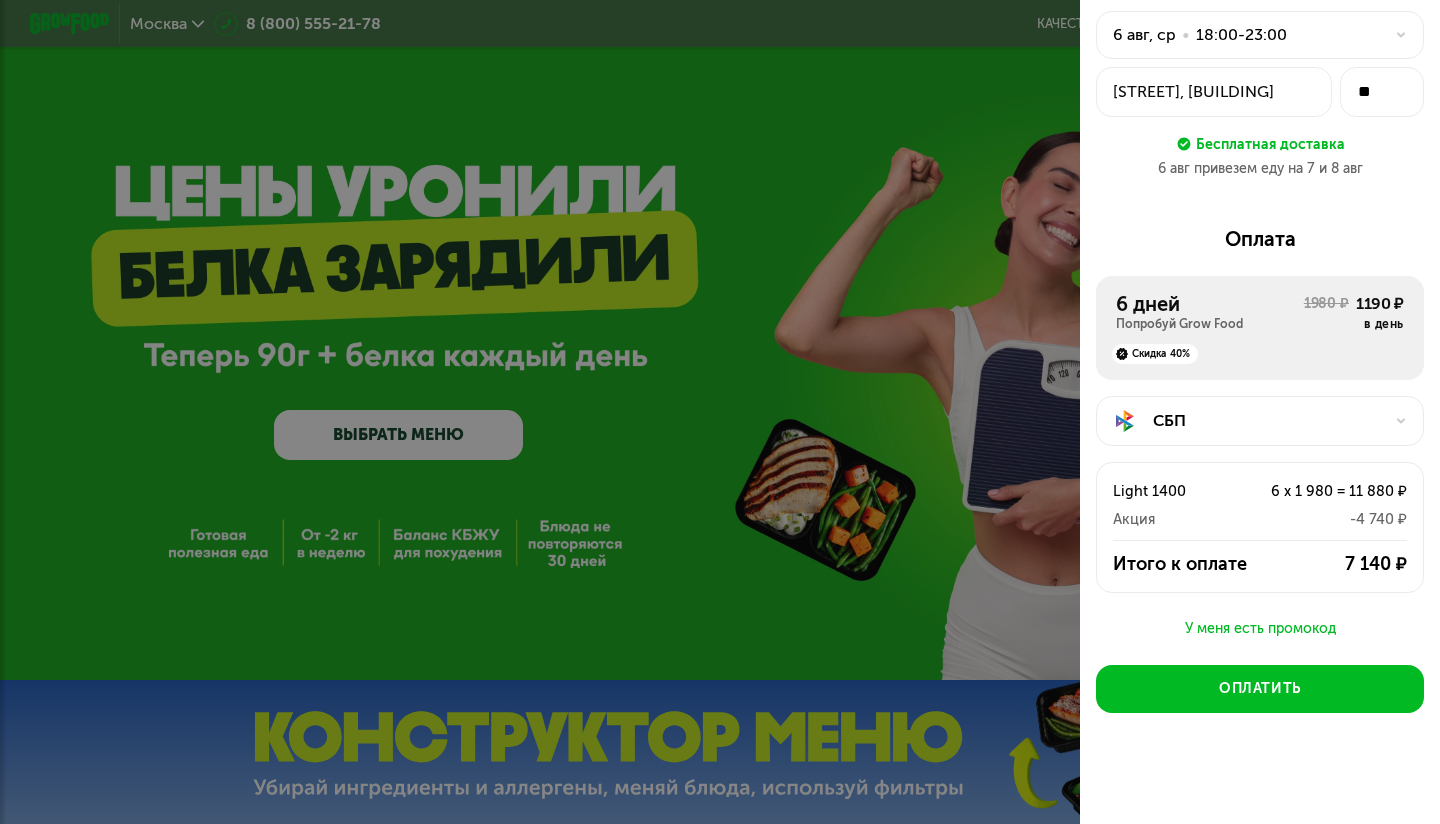 scroll, scrollTop: 98, scrollLeft: 0, axis: vertical 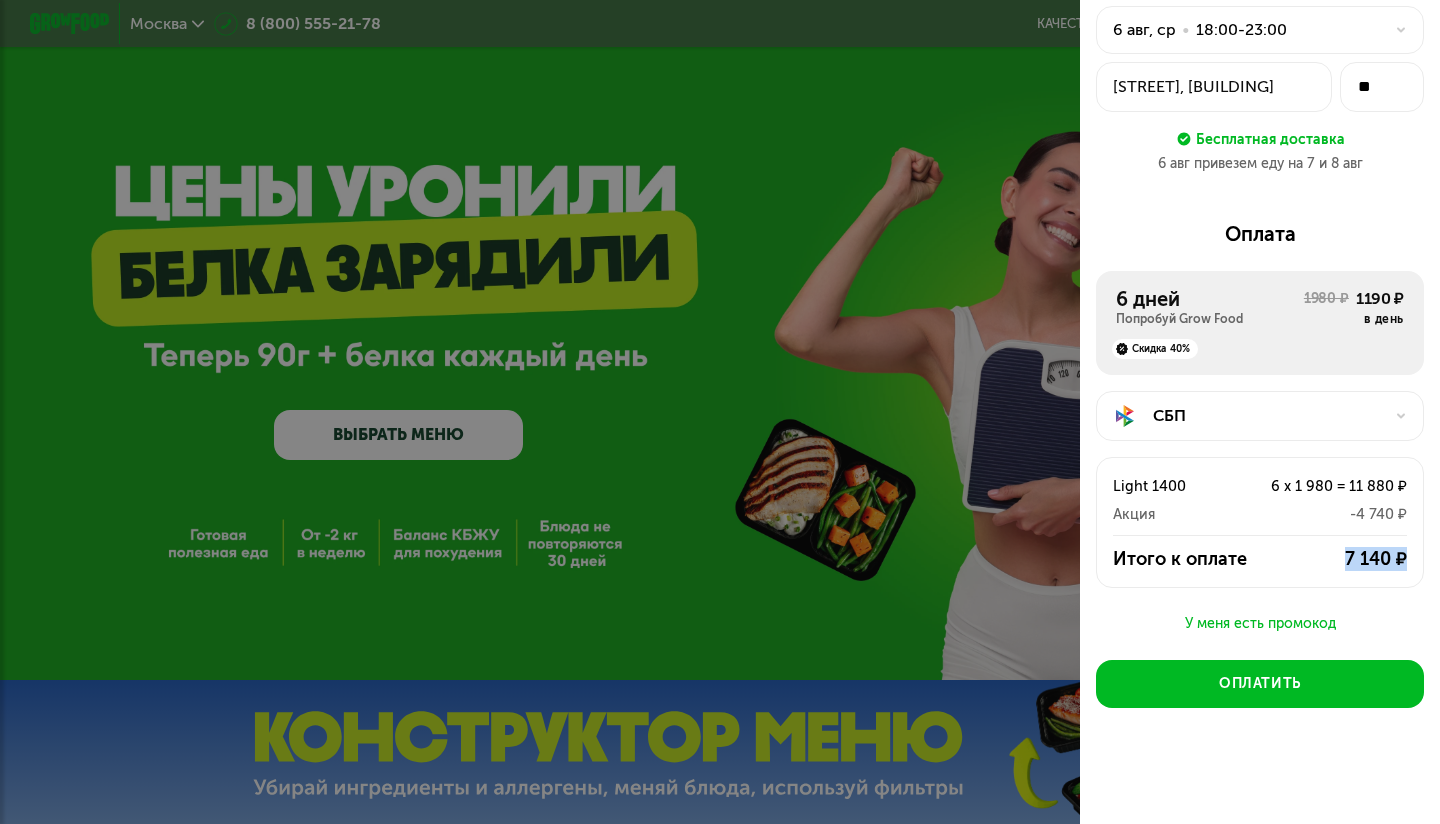 drag, startPoint x: 1350, startPoint y: 559, endPoint x: 1407, endPoint y: 559, distance: 57 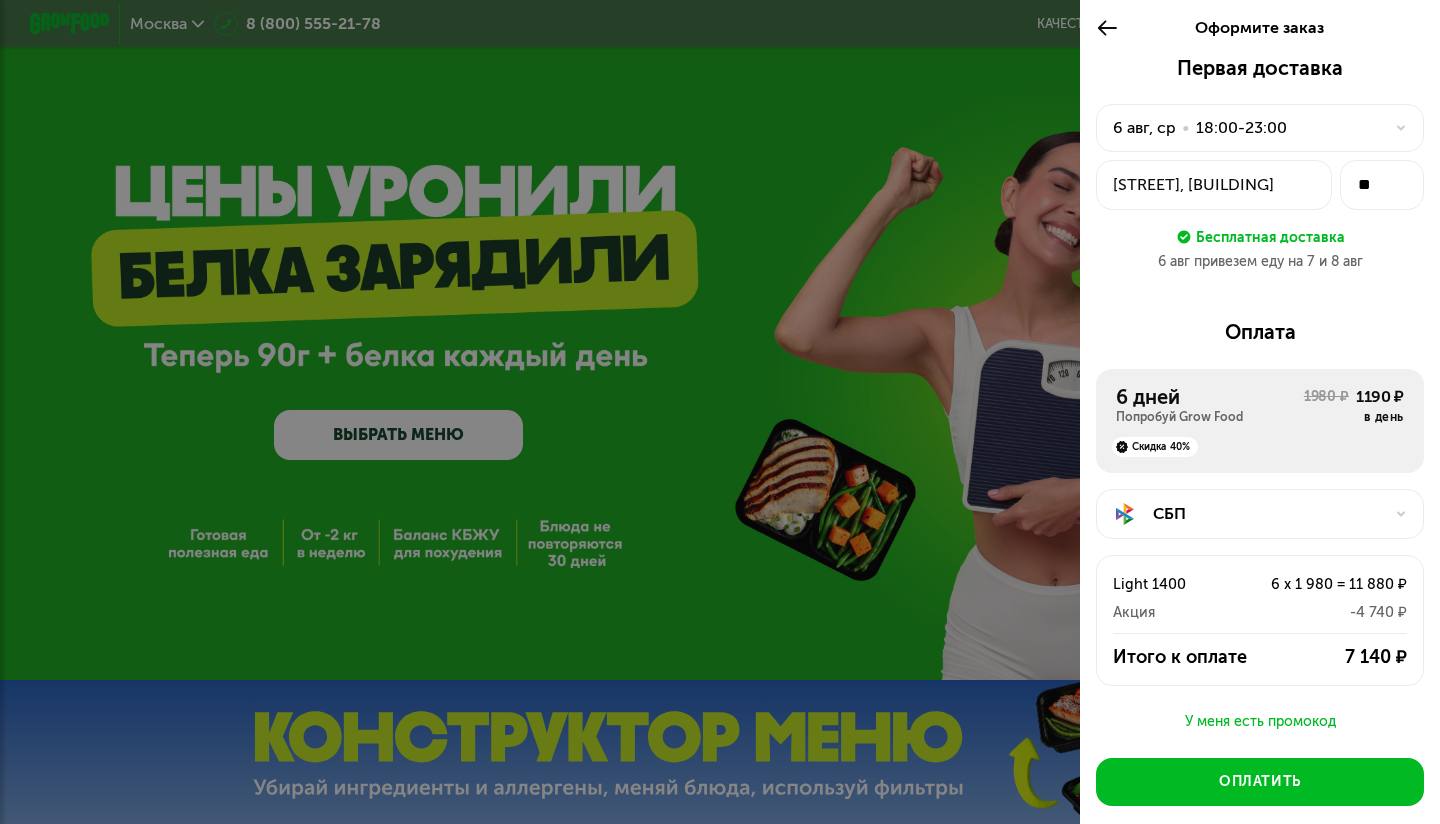 click 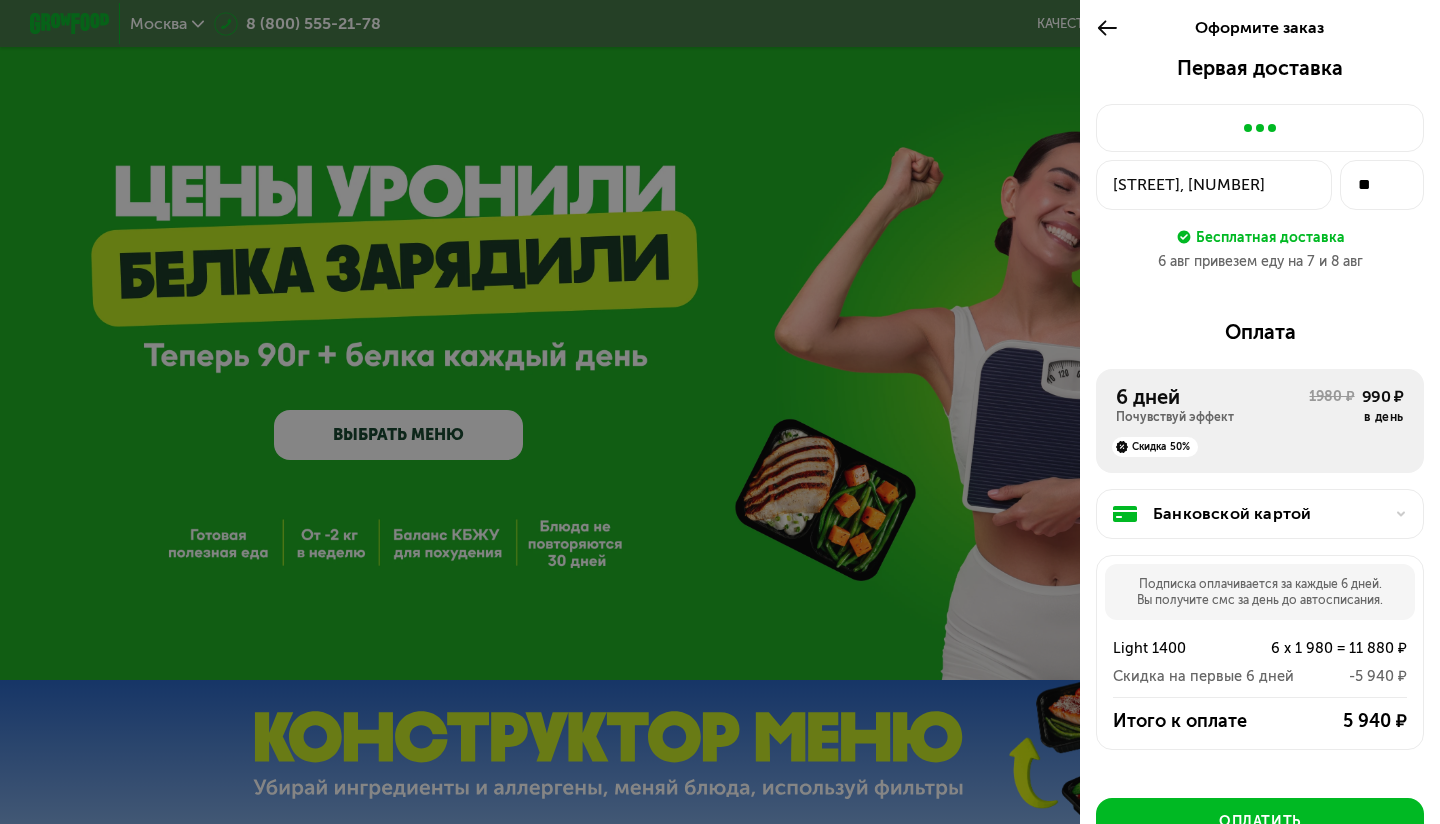 scroll, scrollTop: 0, scrollLeft: 0, axis: both 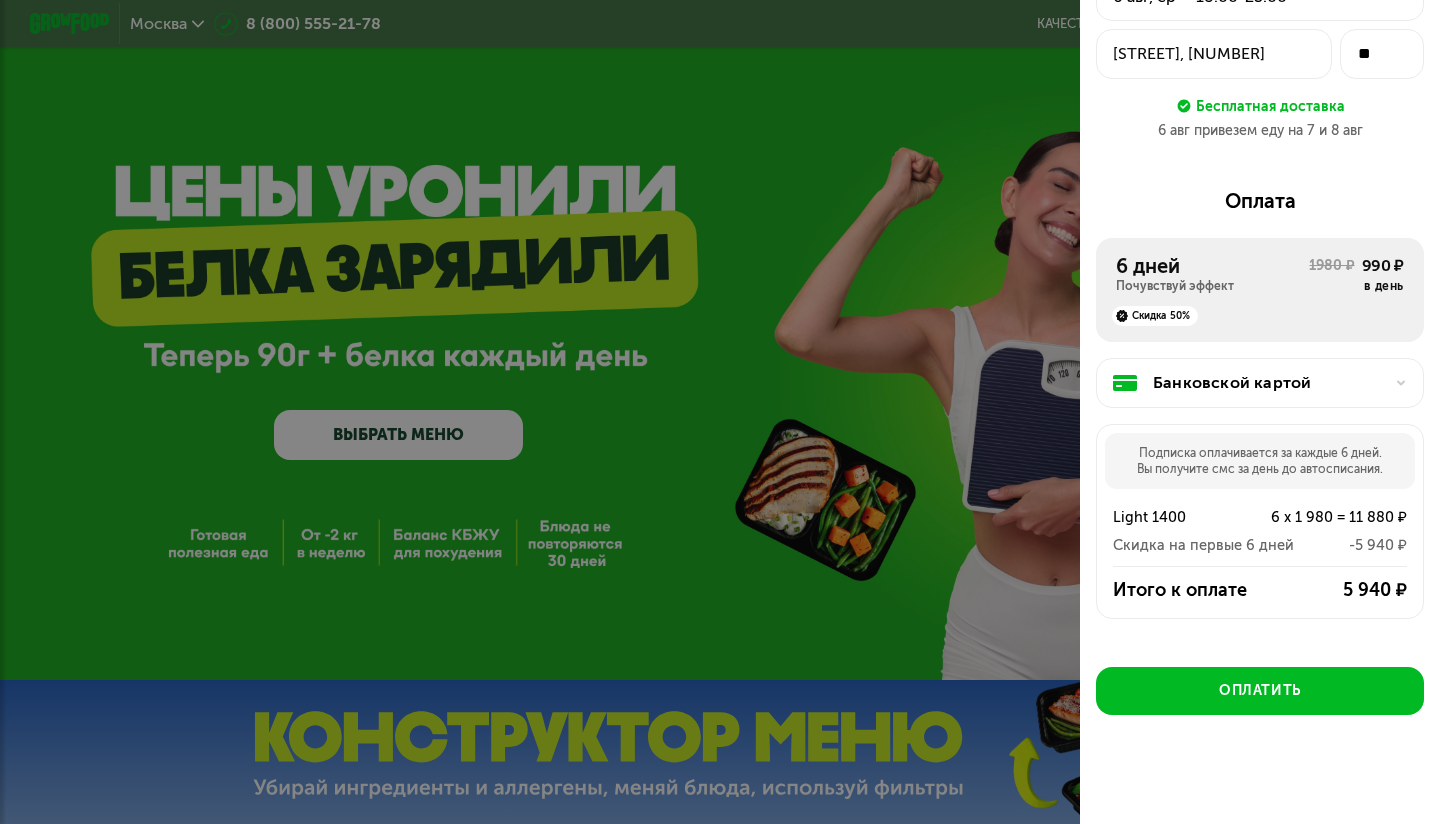 click on "Банковской картой" at bounding box center (1268, 383) 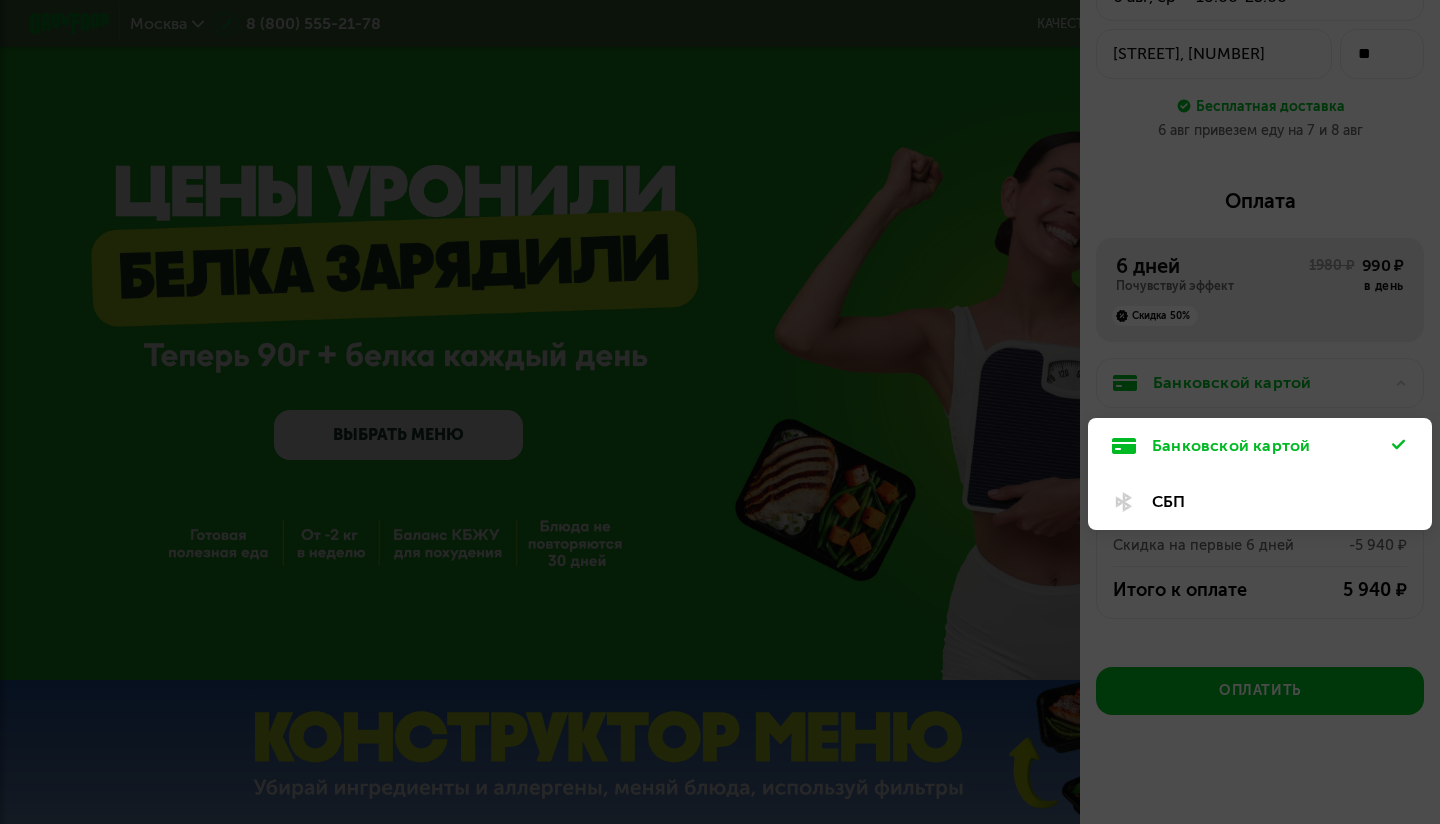 click on "СБП" at bounding box center [1272, 502] 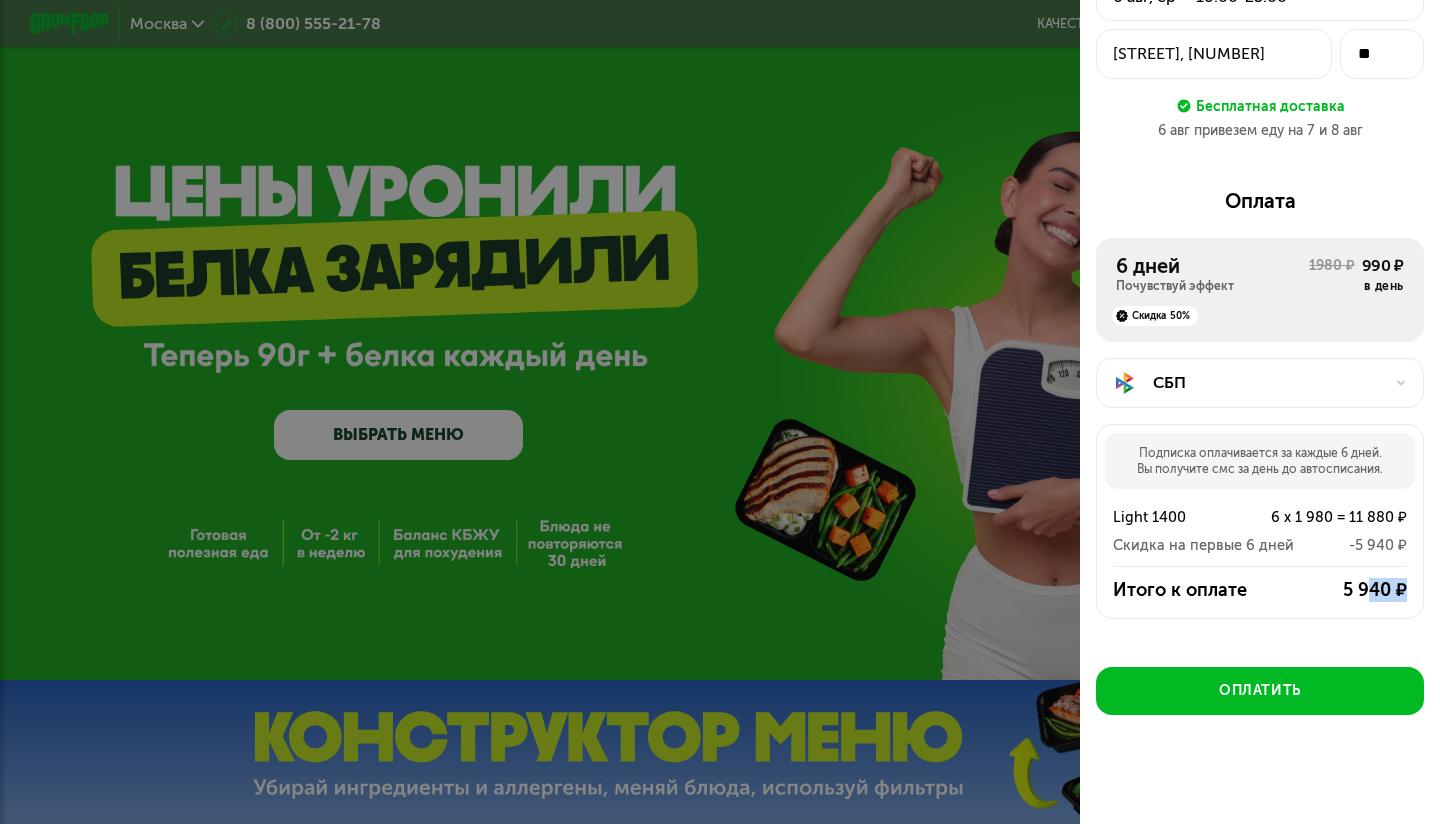 drag, startPoint x: 1355, startPoint y: 592, endPoint x: 1423, endPoint y: 601, distance: 68.593 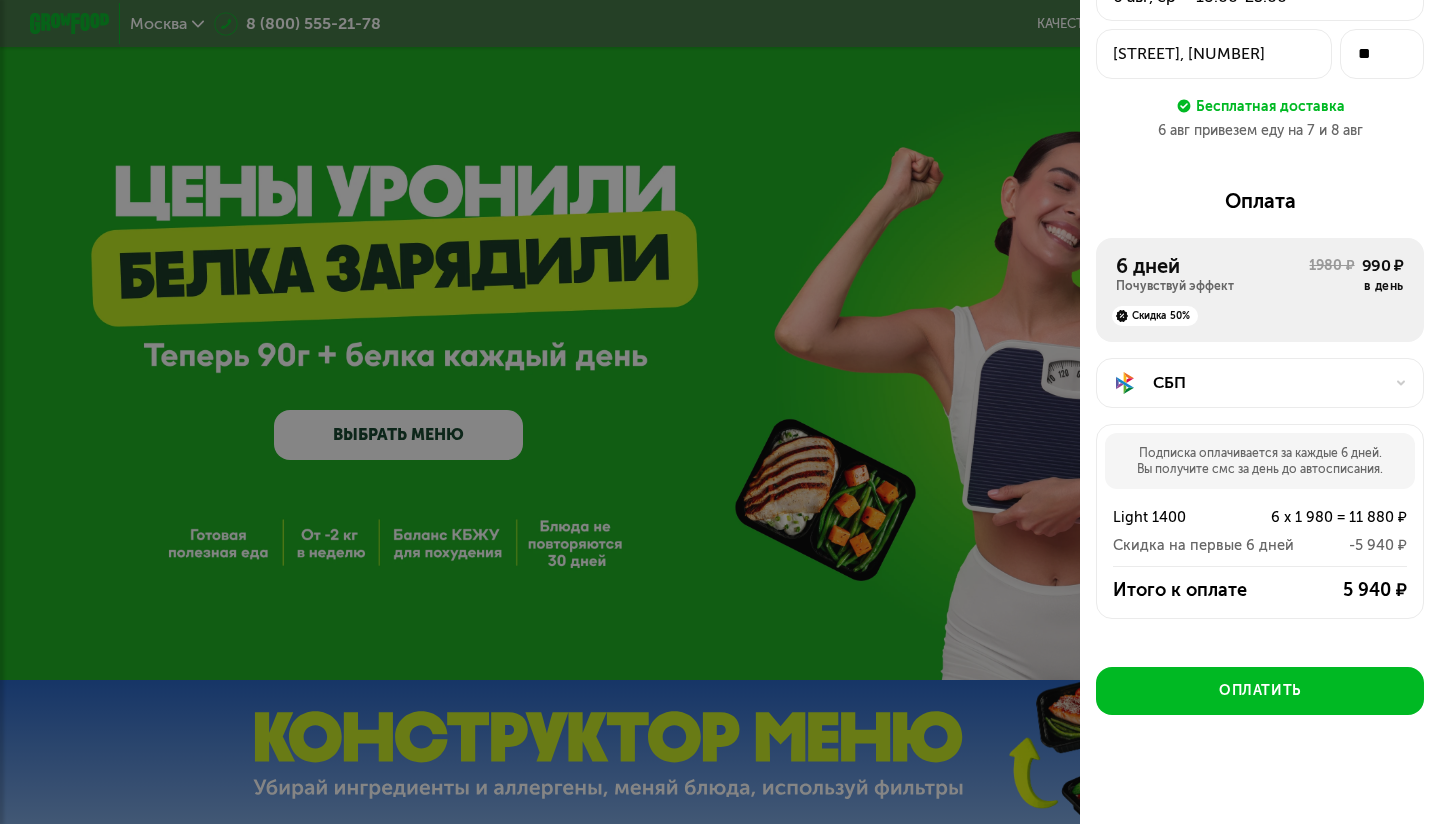 click on "Первая доставка 6 авг, ср  •  18:00-23:00 Старокоптевский пер, 4 ** Бесплатная доставка 6 авг привезем еду на 7 и 8 авг  Оплата  6 дней Почувствуй эффект 1980 ₽  990 ₽   в день   Скидка 50% СБП   Подписка оплачивается за каждые 6 дней.  Вы получите смс за день до автосписания.  Light 1400 6 x 1 980 = 11 880 ₽  Скидка на первые 6 дней  -5 940 ₽  Итого к оплате 5 940 ₽  Оплатить   Итого к оплате  5 940 ₽   Оплатить" 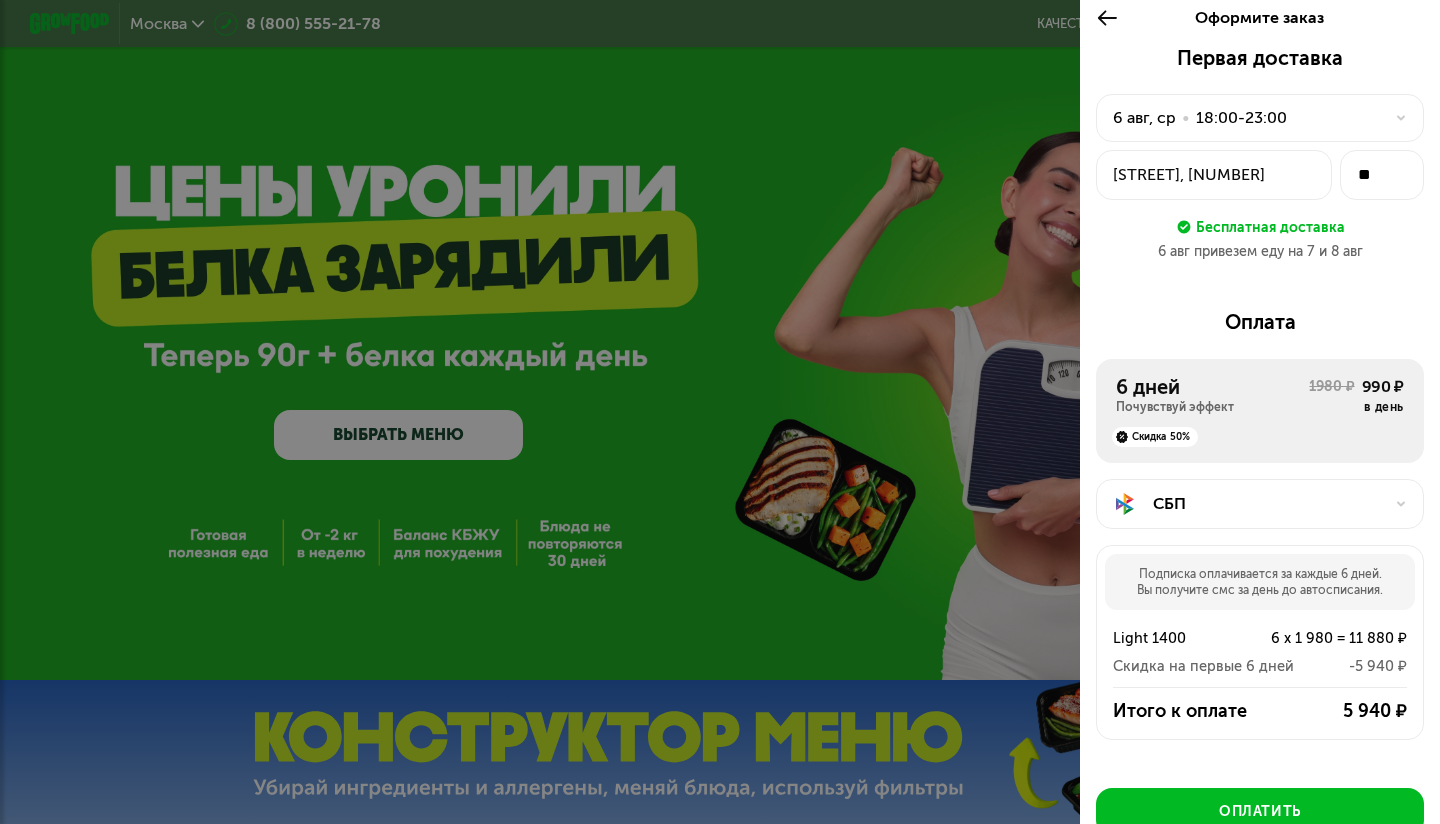 scroll, scrollTop: 0, scrollLeft: 0, axis: both 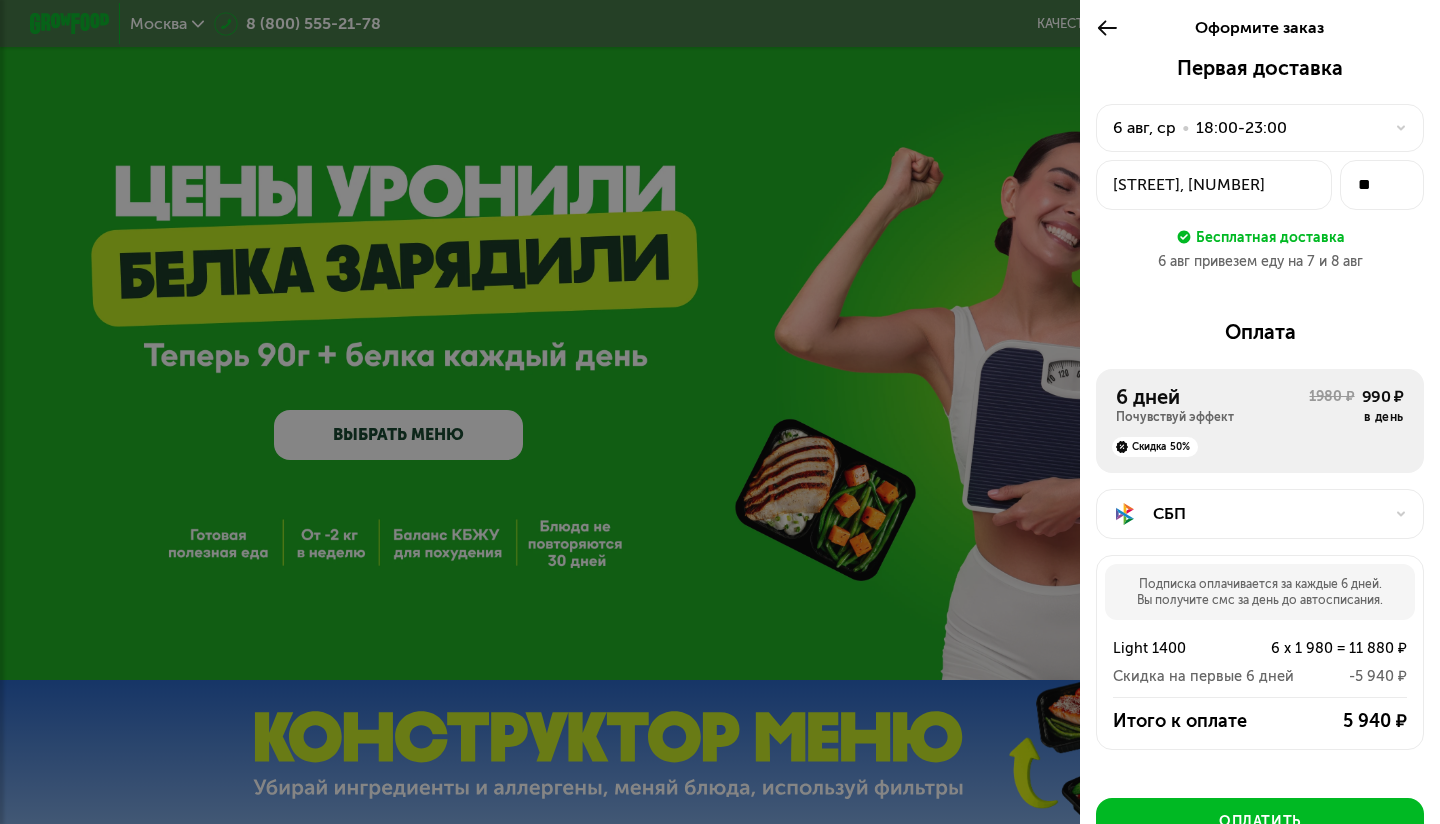 click on "Почувствуй эффект" at bounding box center (1212, 417) 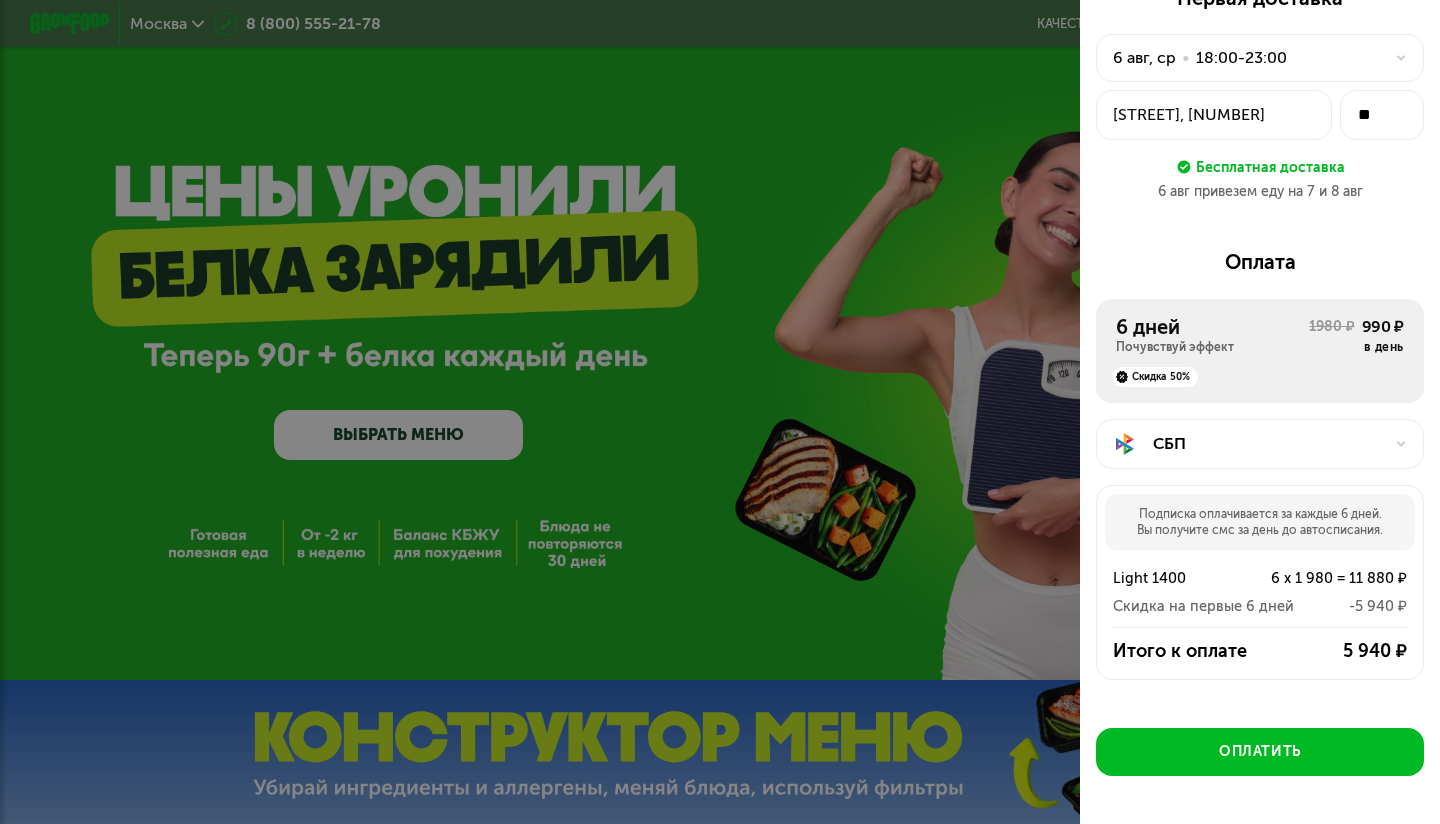 scroll, scrollTop: 138, scrollLeft: 0, axis: vertical 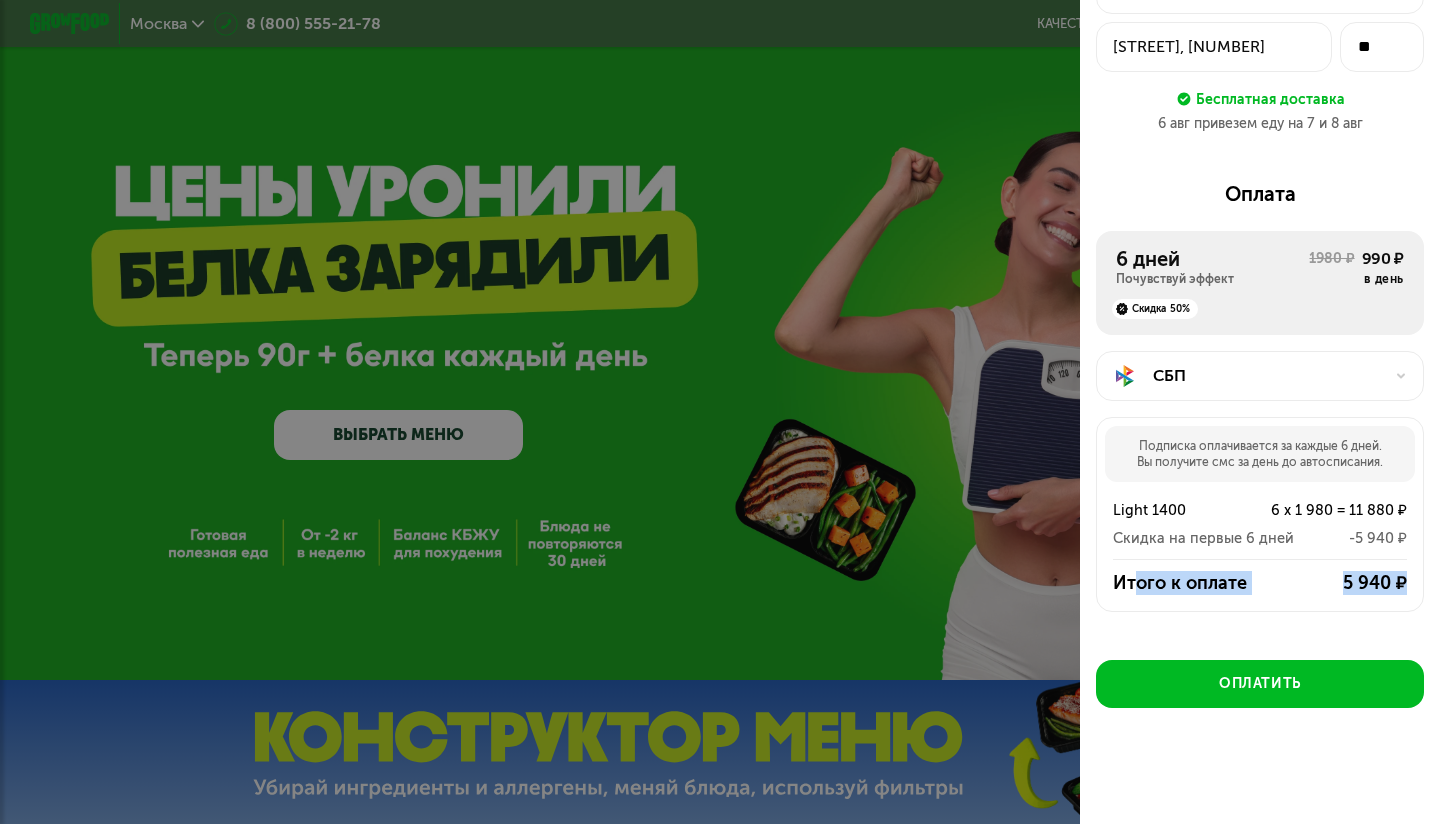 drag, startPoint x: 1137, startPoint y: 585, endPoint x: 1430, endPoint y: 590, distance: 293.04266 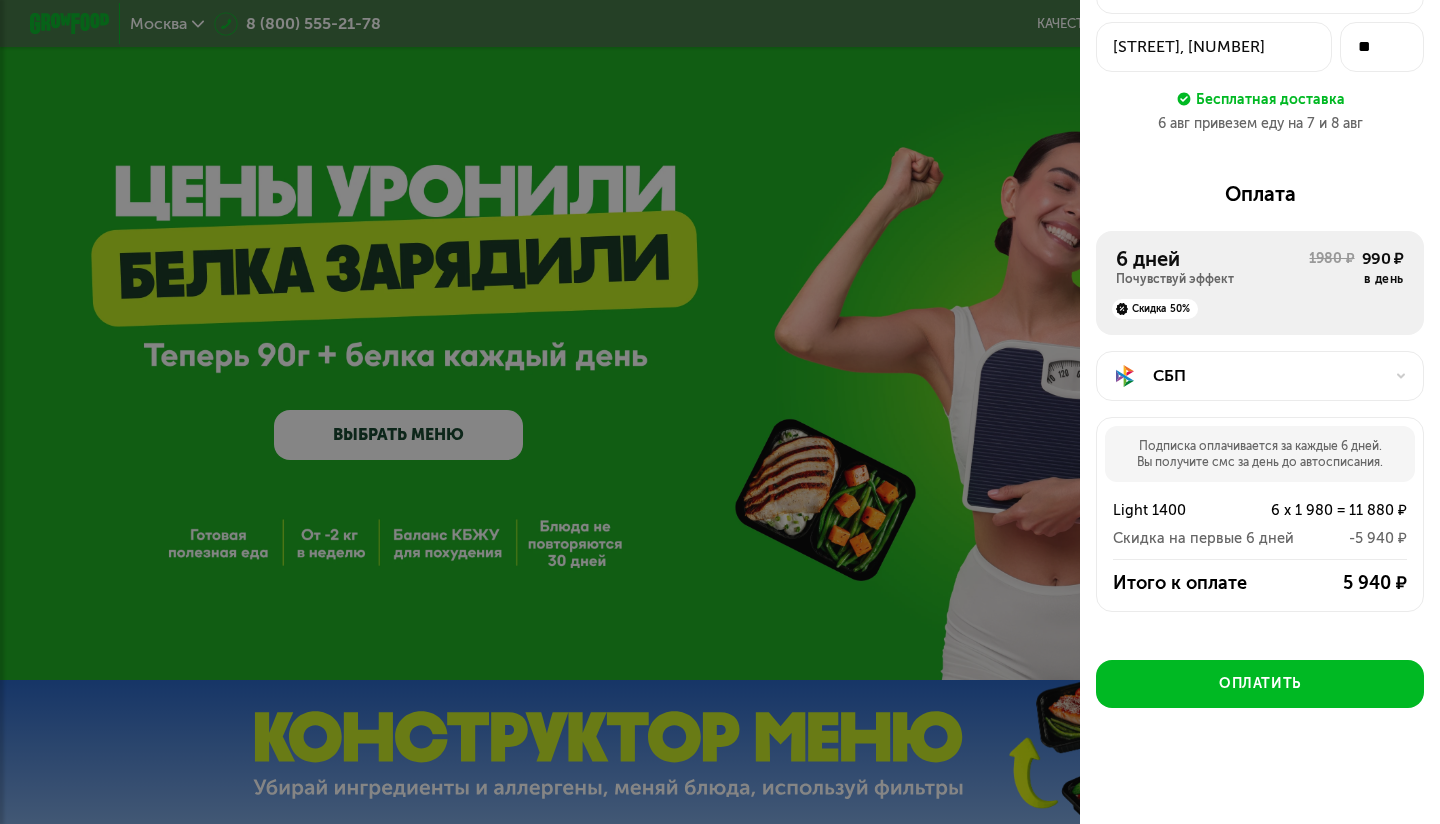 click on "5 940 ₽" at bounding box center [1341, 583] 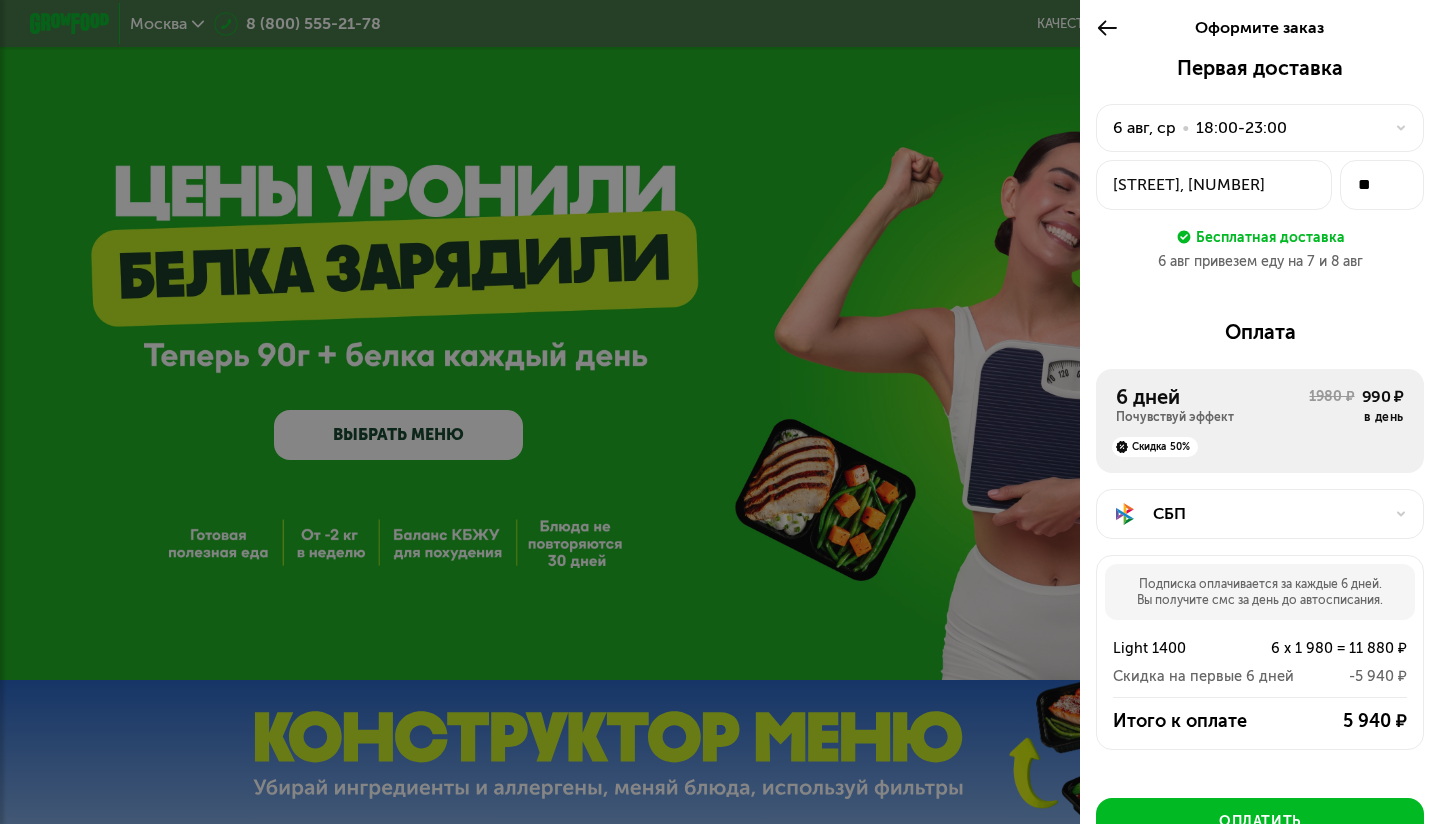 scroll, scrollTop: 138, scrollLeft: 0, axis: vertical 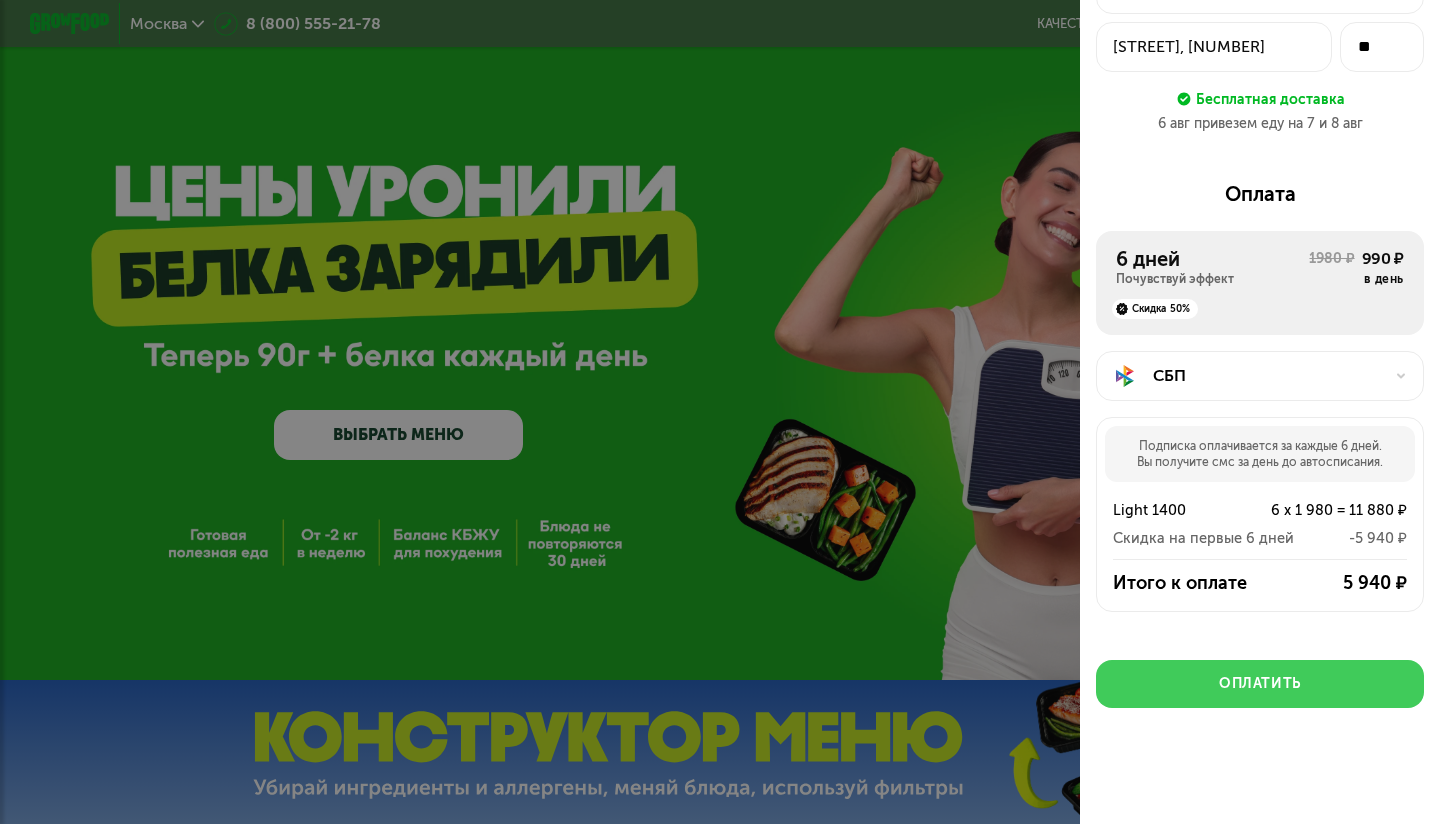 click on "Оплатить" at bounding box center (1260, 684) 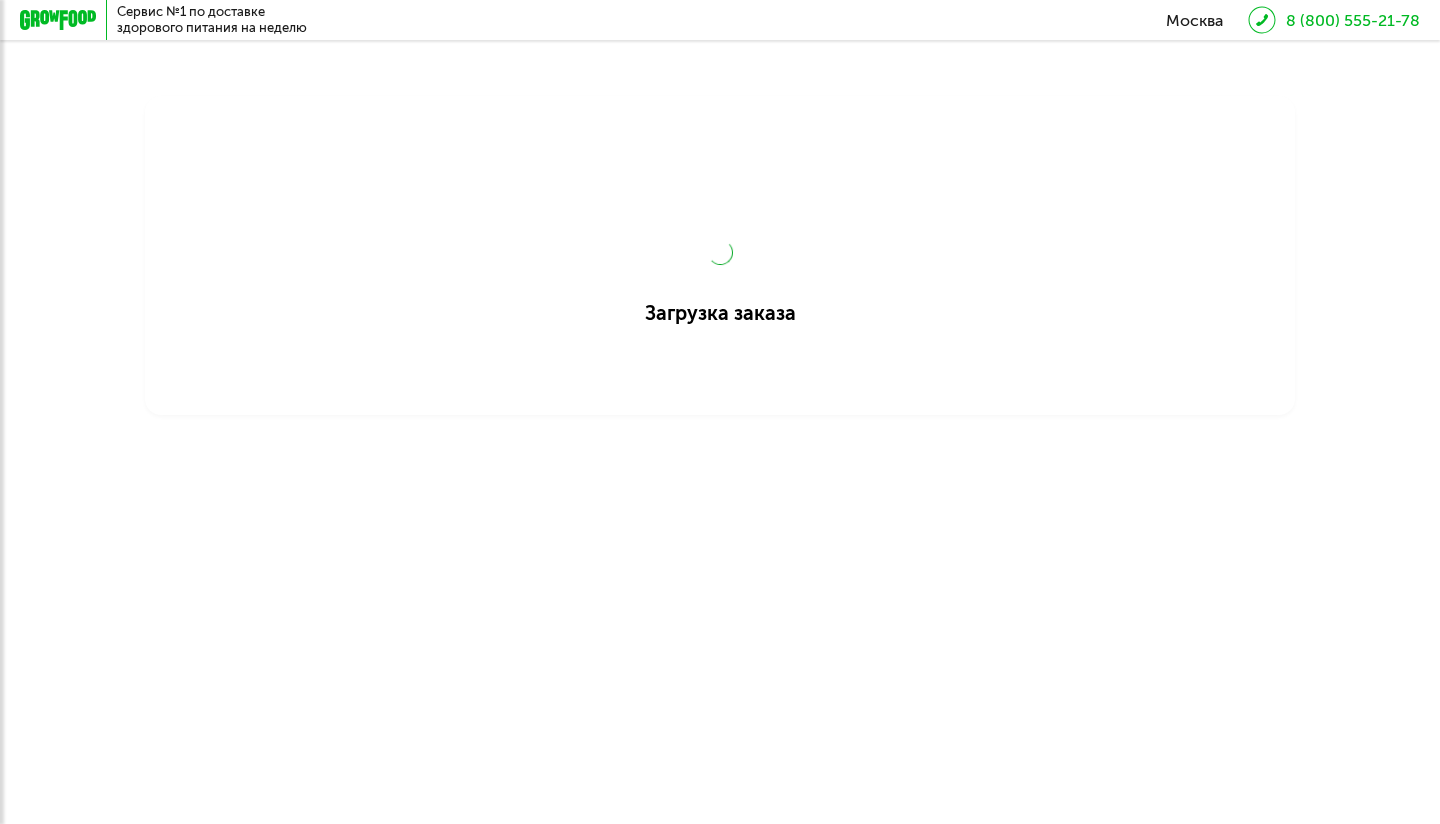 scroll, scrollTop: 0, scrollLeft: 0, axis: both 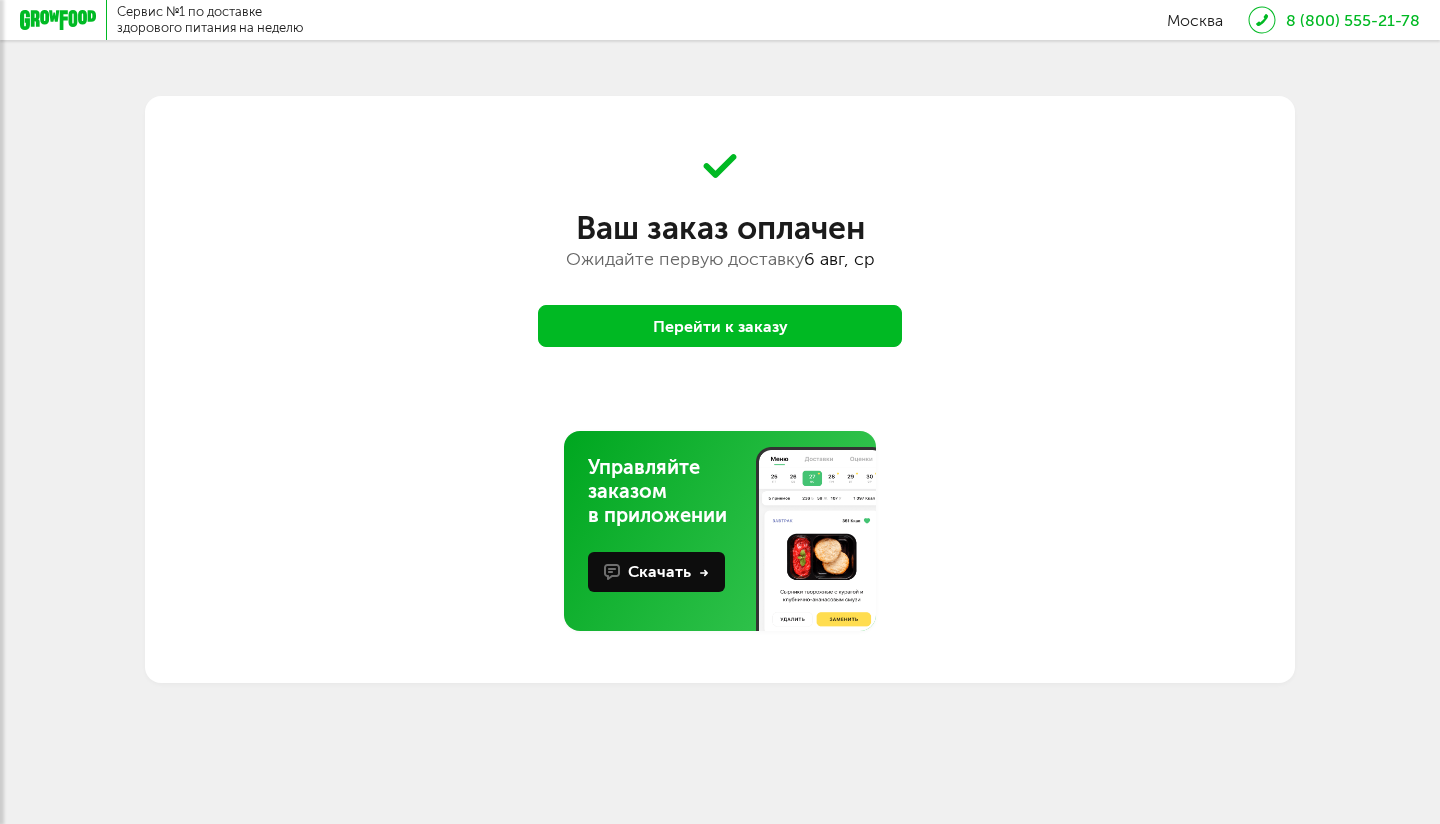 click on "Перейти к заказу" at bounding box center [720, 326] 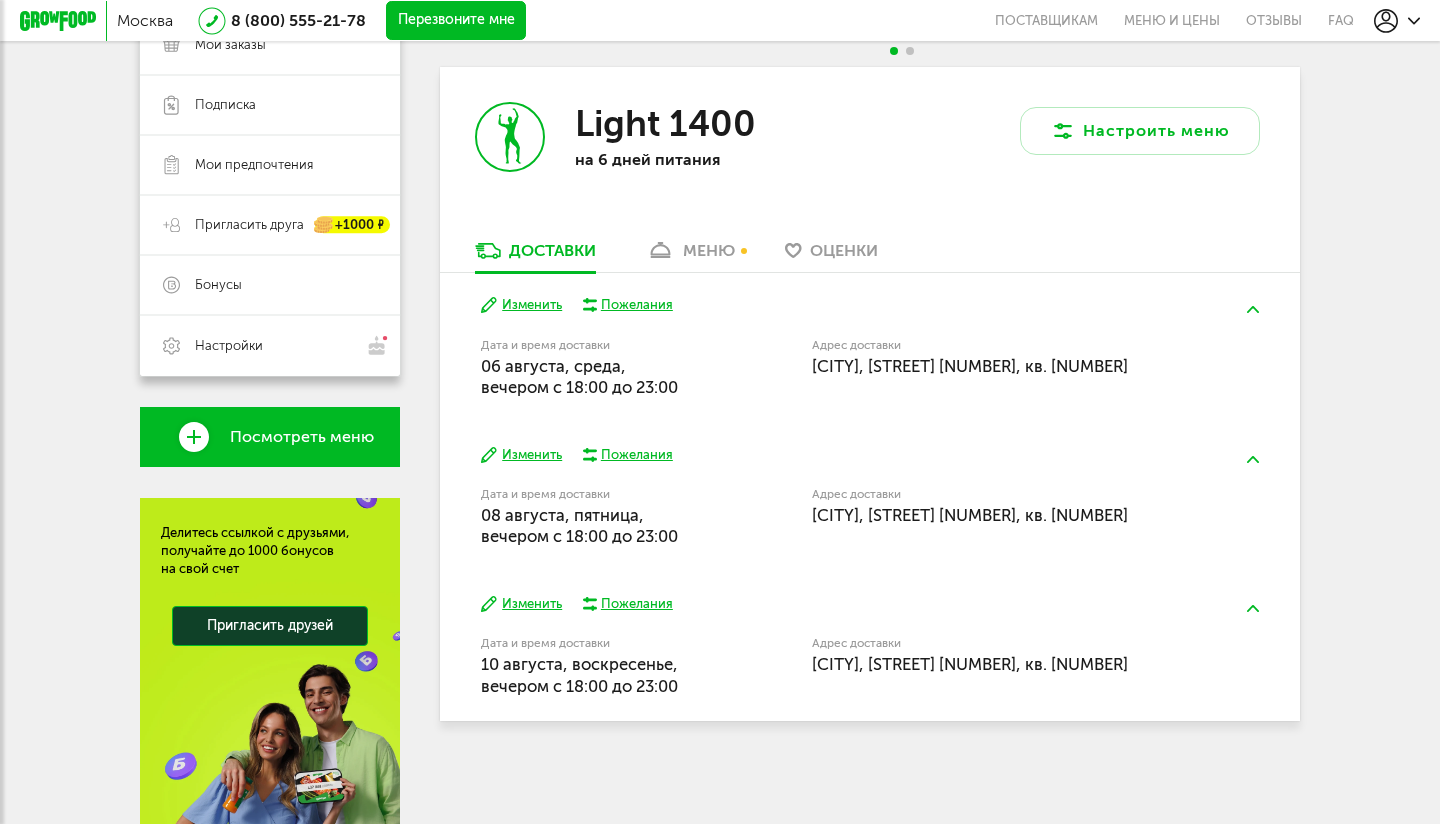 scroll, scrollTop: 318, scrollLeft: 0, axis: vertical 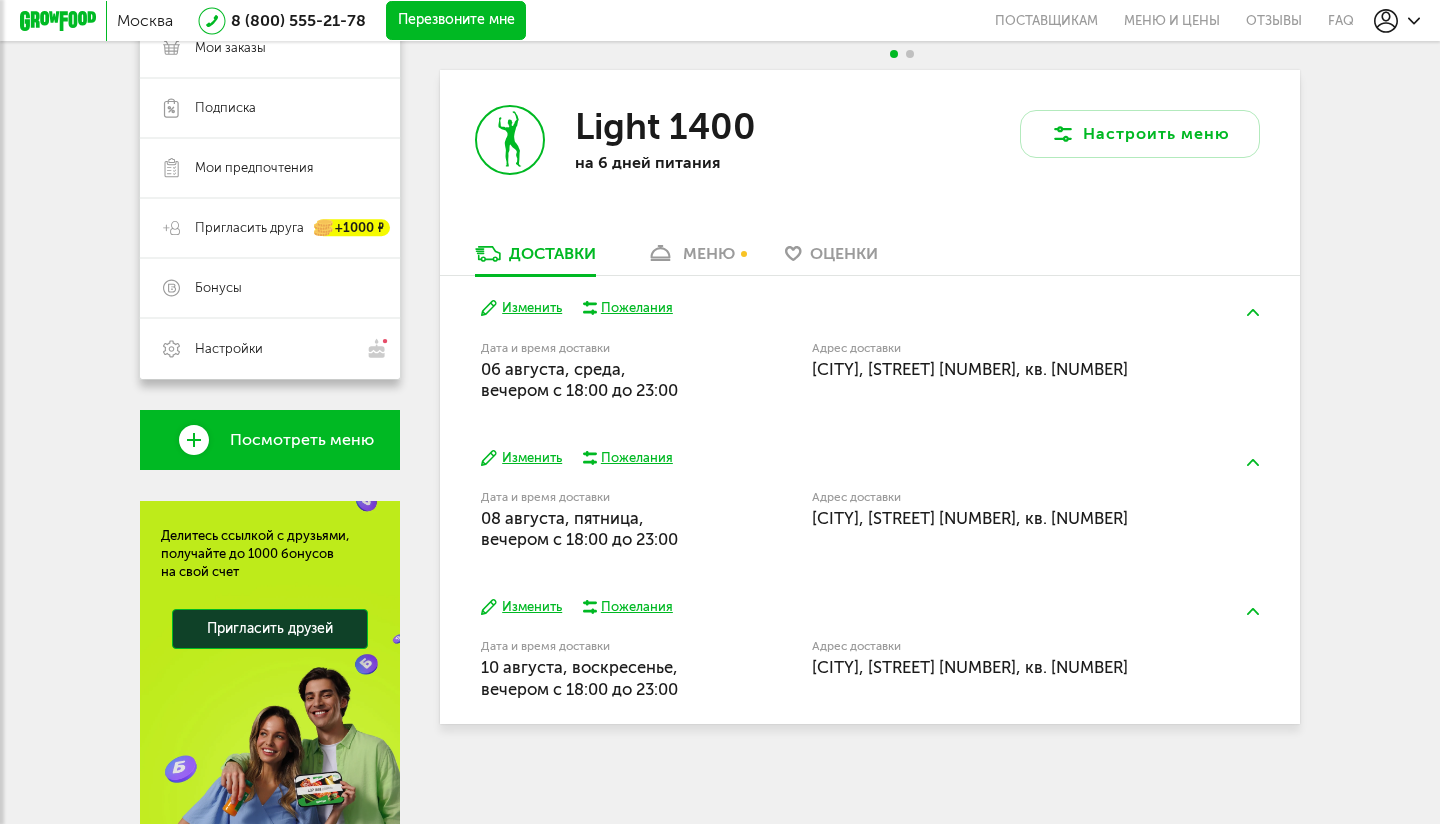 click on "меню" at bounding box center [709, 253] 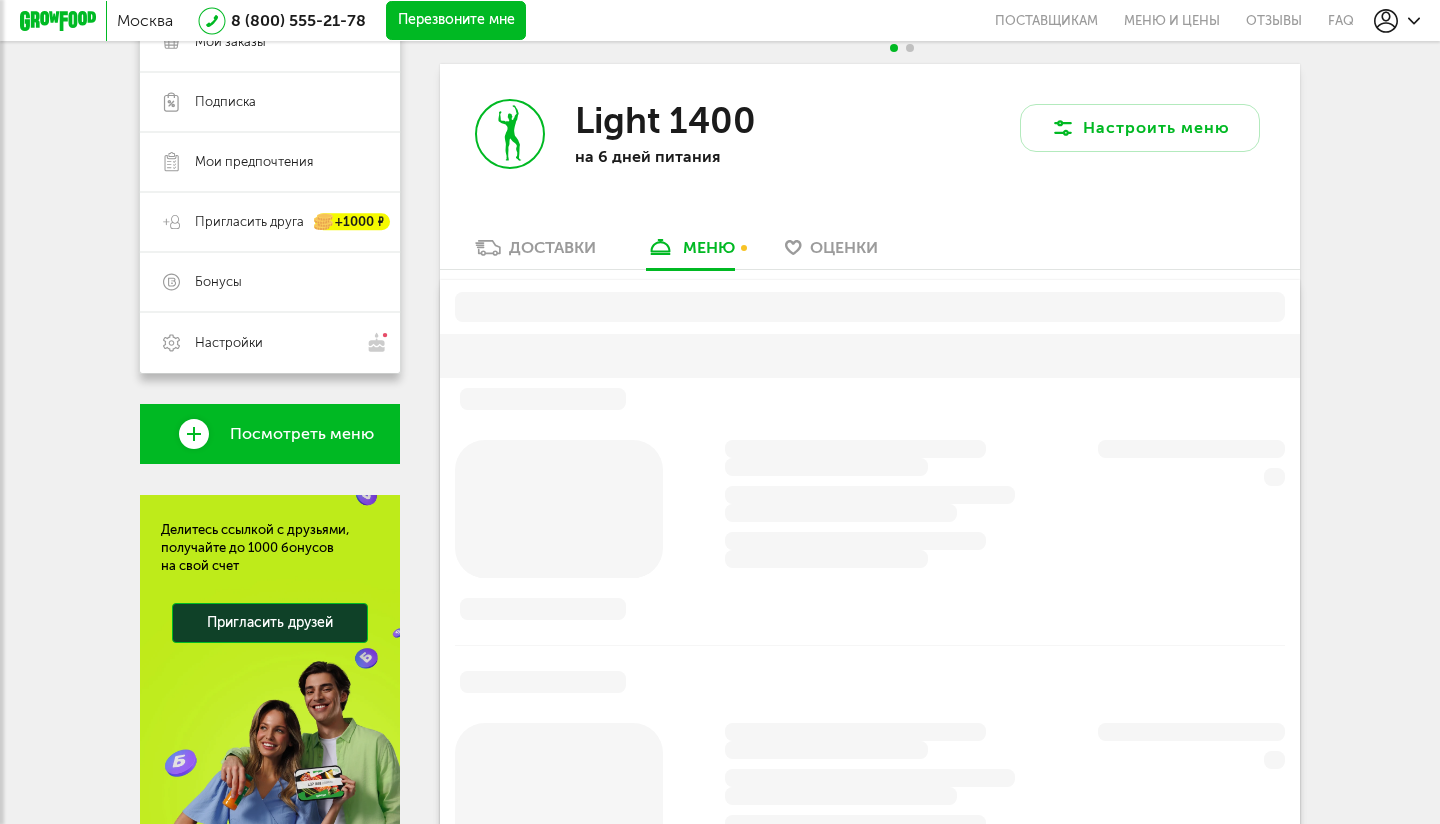 scroll, scrollTop: 338, scrollLeft: 0, axis: vertical 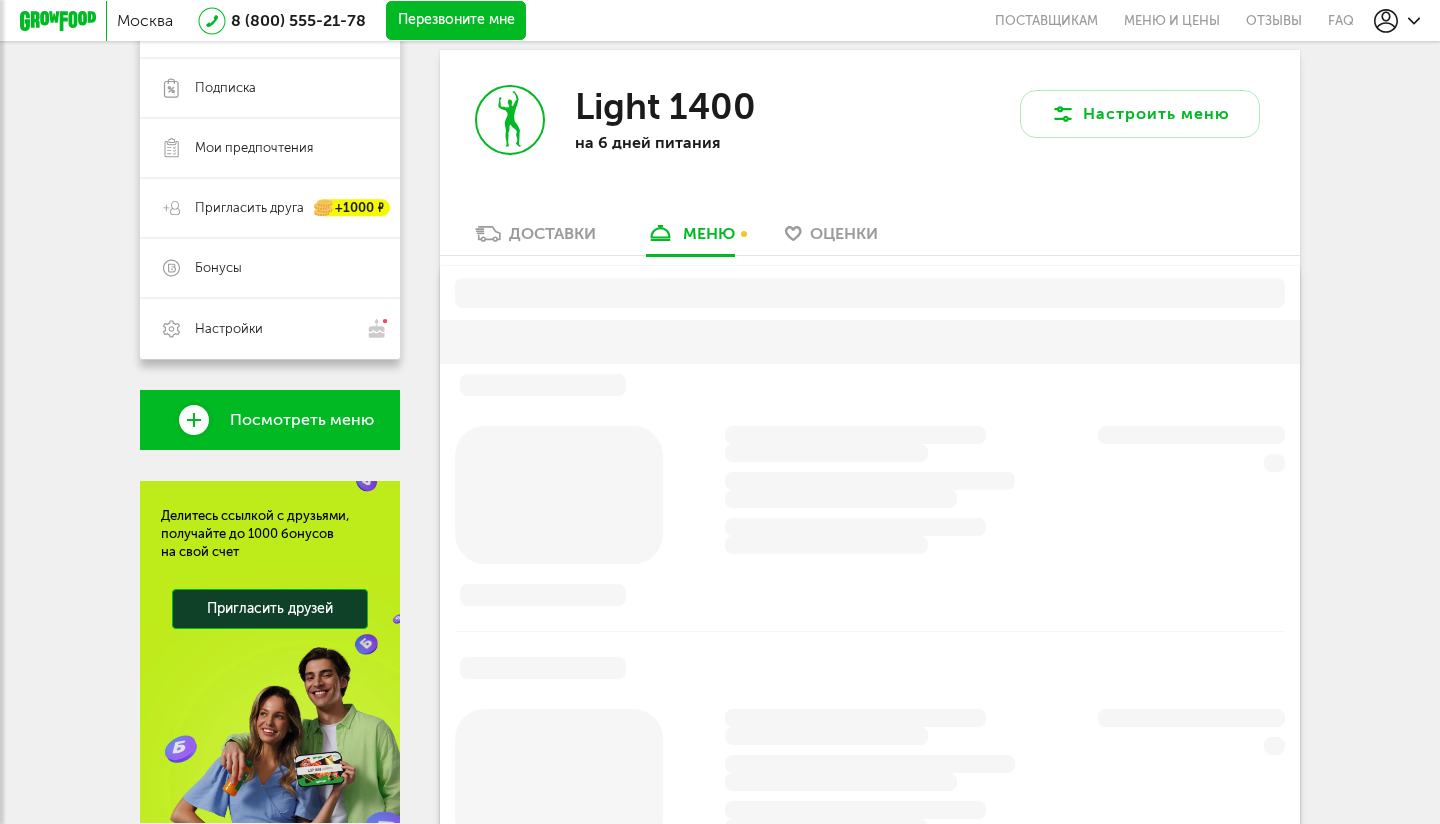 click on "Доставки" at bounding box center (552, 233) 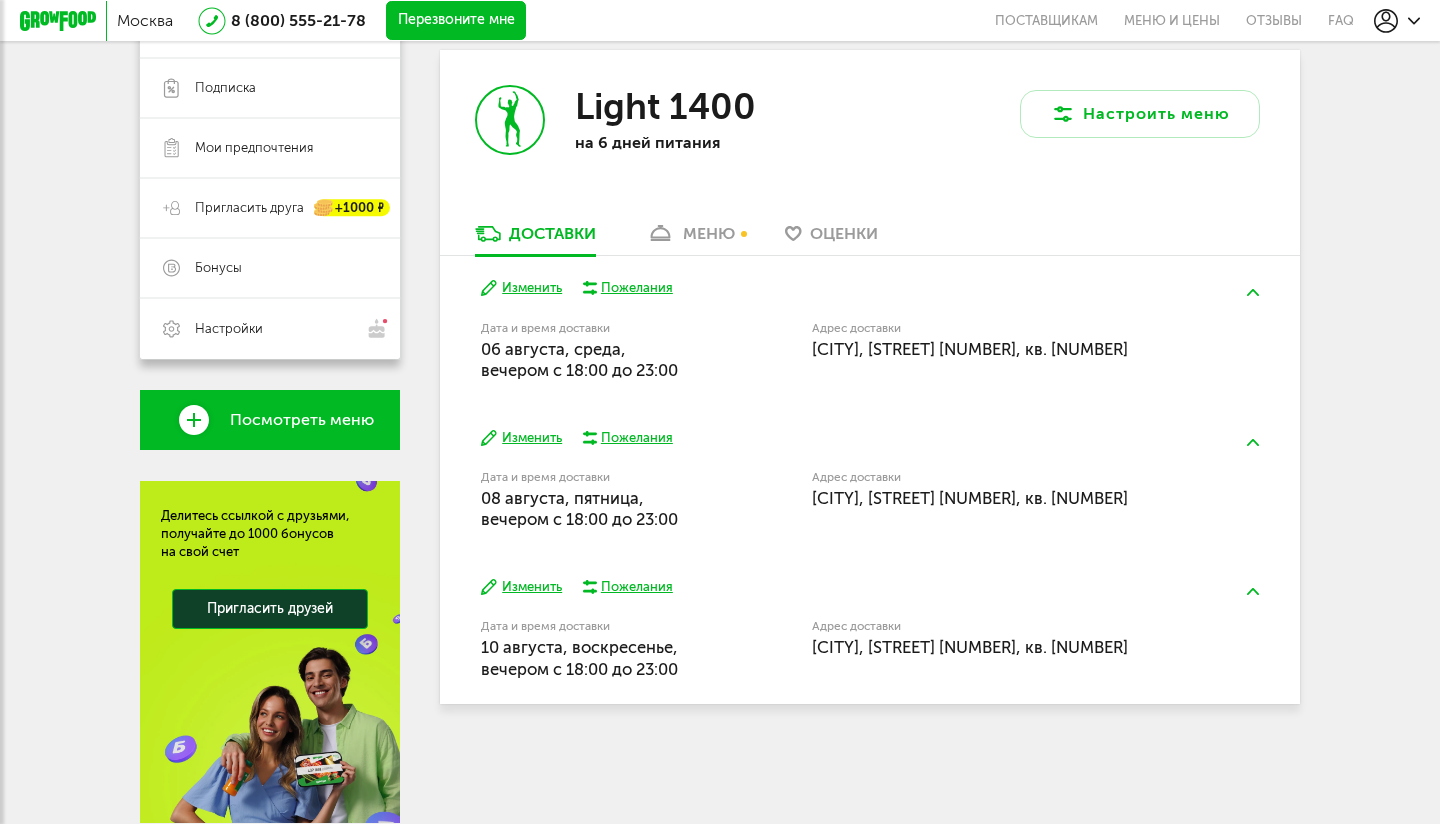 drag, startPoint x: 570, startPoint y: 516, endPoint x: 685, endPoint y: 510, distance: 115.15642 